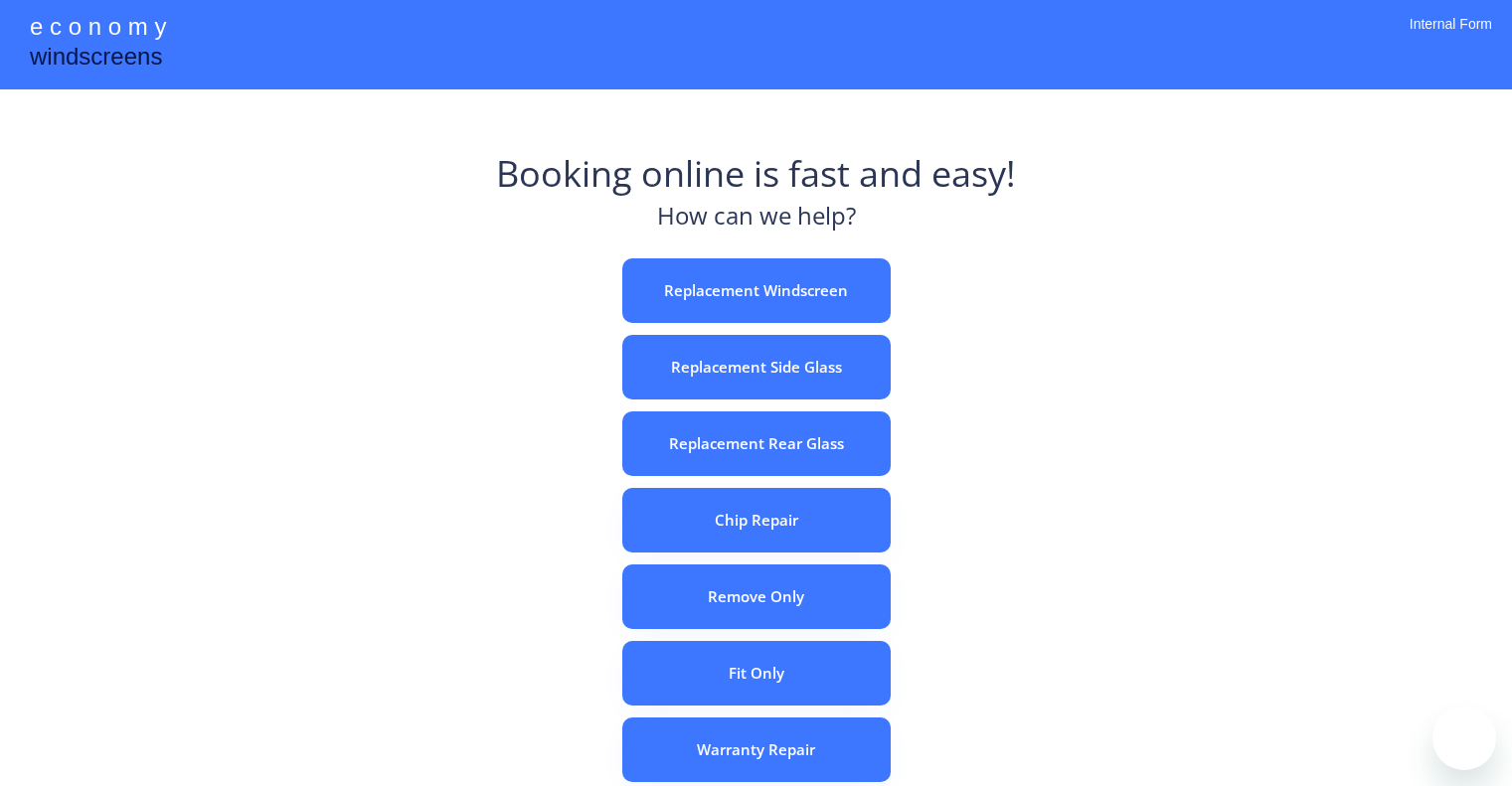 scroll, scrollTop: 0, scrollLeft: 0, axis: both 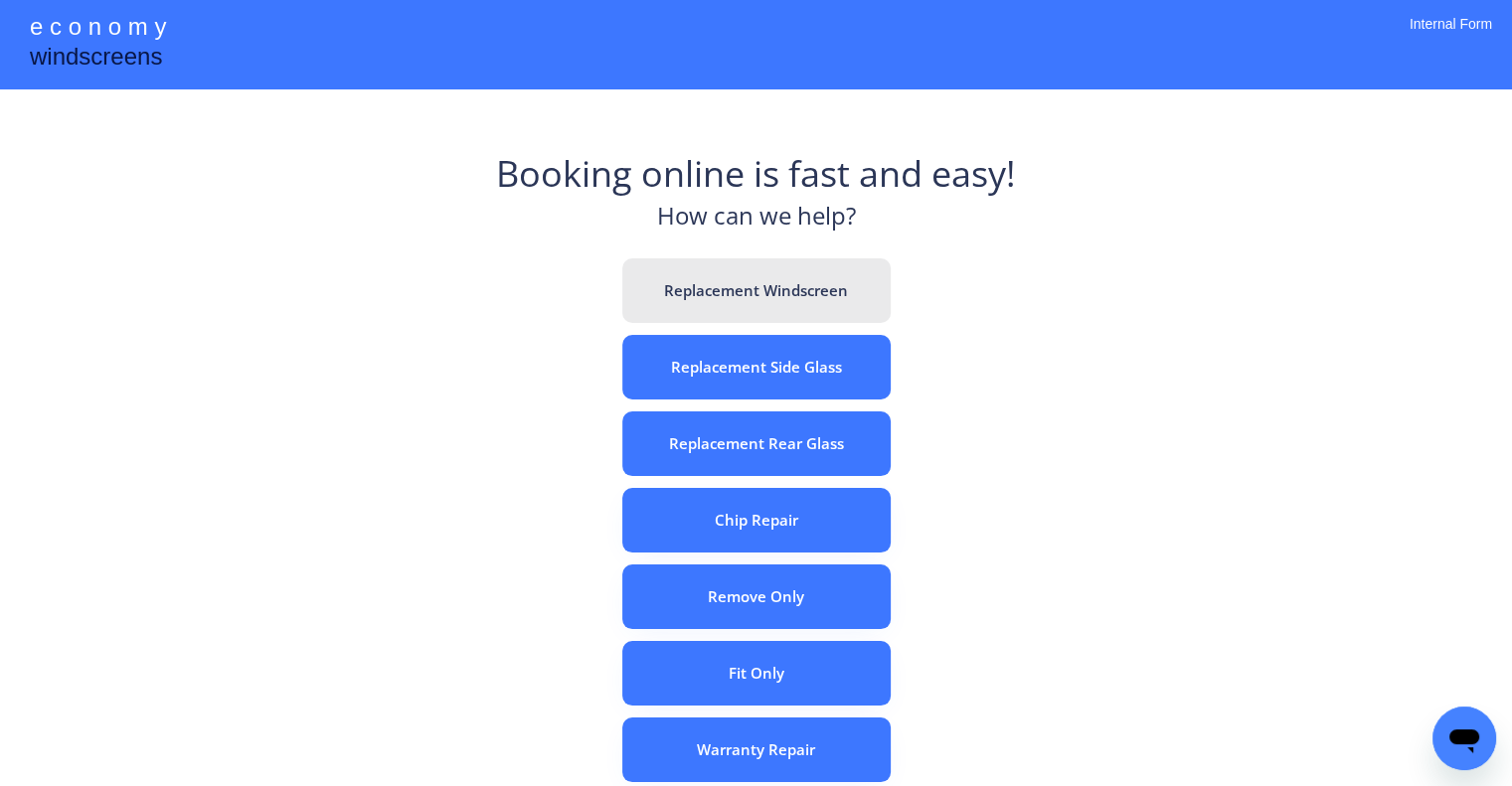 drag, startPoint x: 802, startPoint y: 282, endPoint x: 791, endPoint y: 261, distance: 23.70654 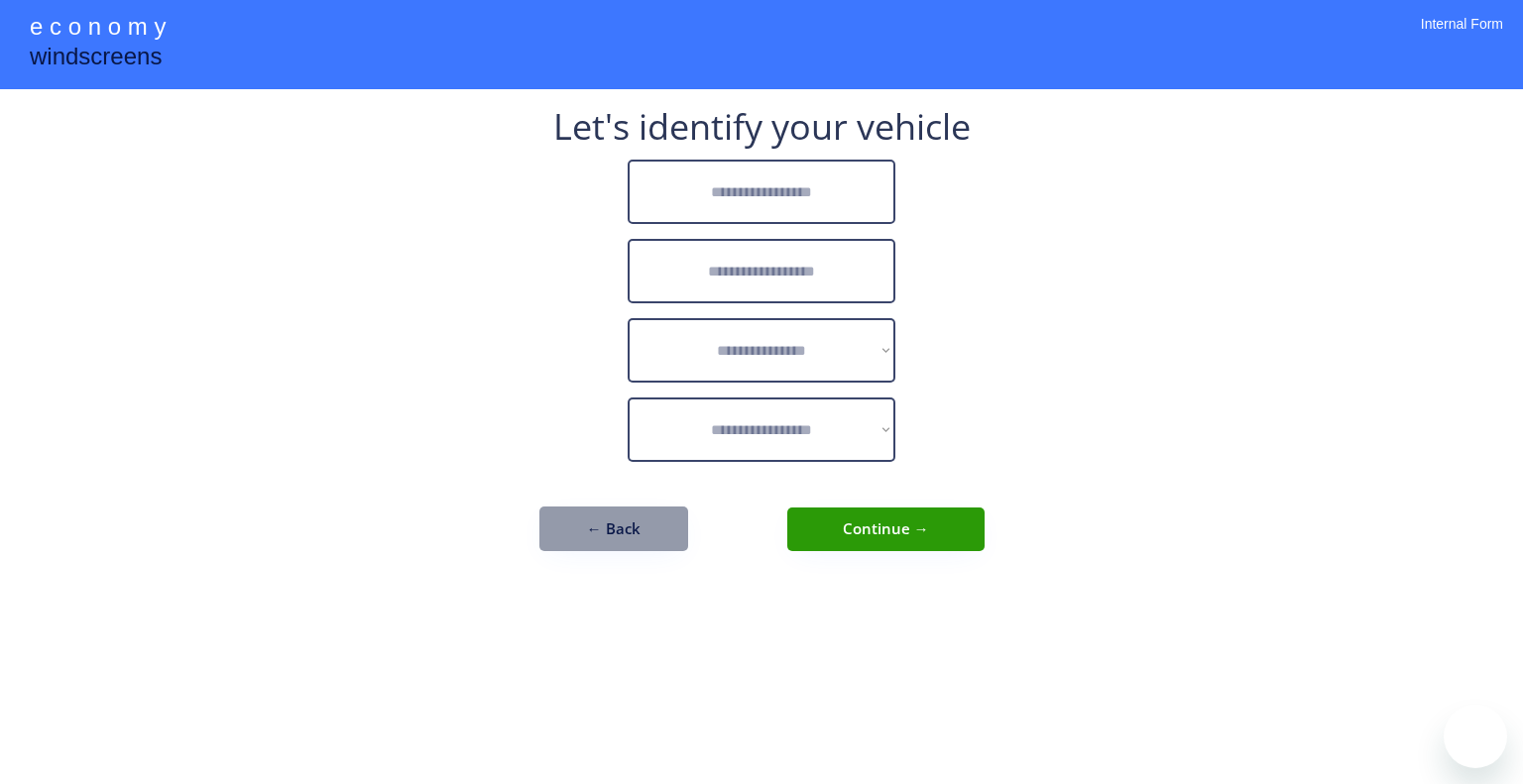 scroll, scrollTop: 0, scrollLeft: 0, axis: both 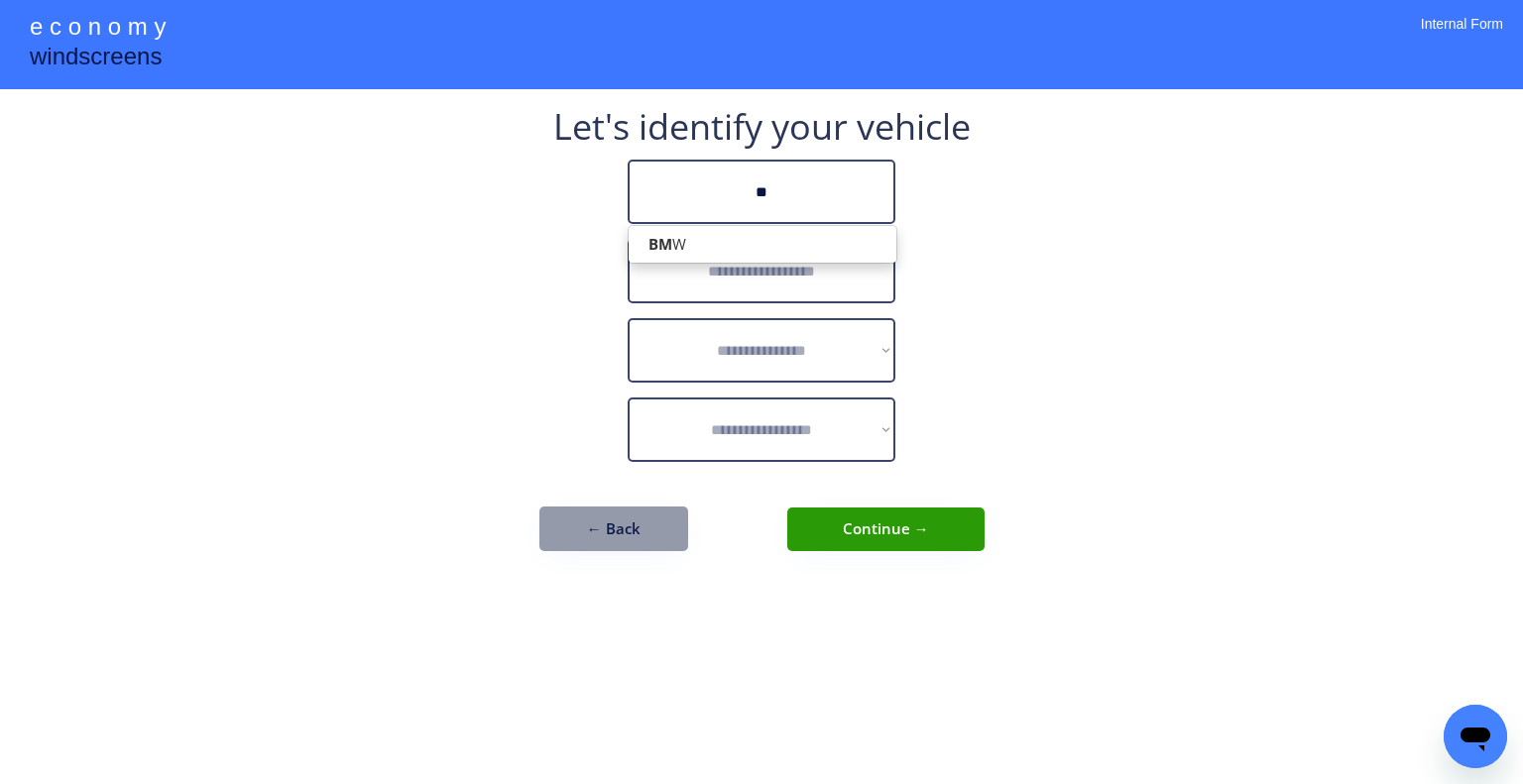 click on "BM W" at bounding box center (762, 244) 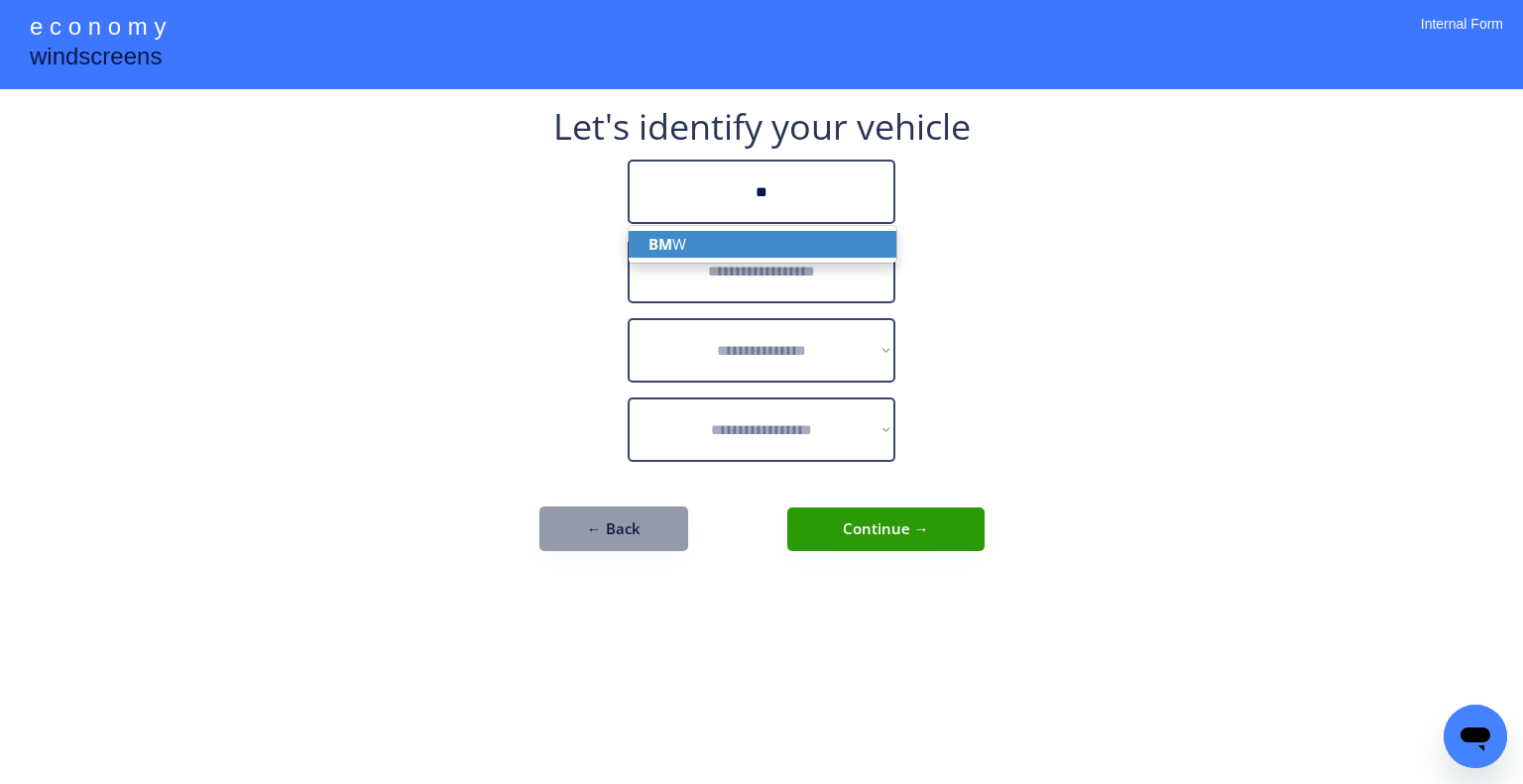 click on "BM W" at bounding box center [762, 244] 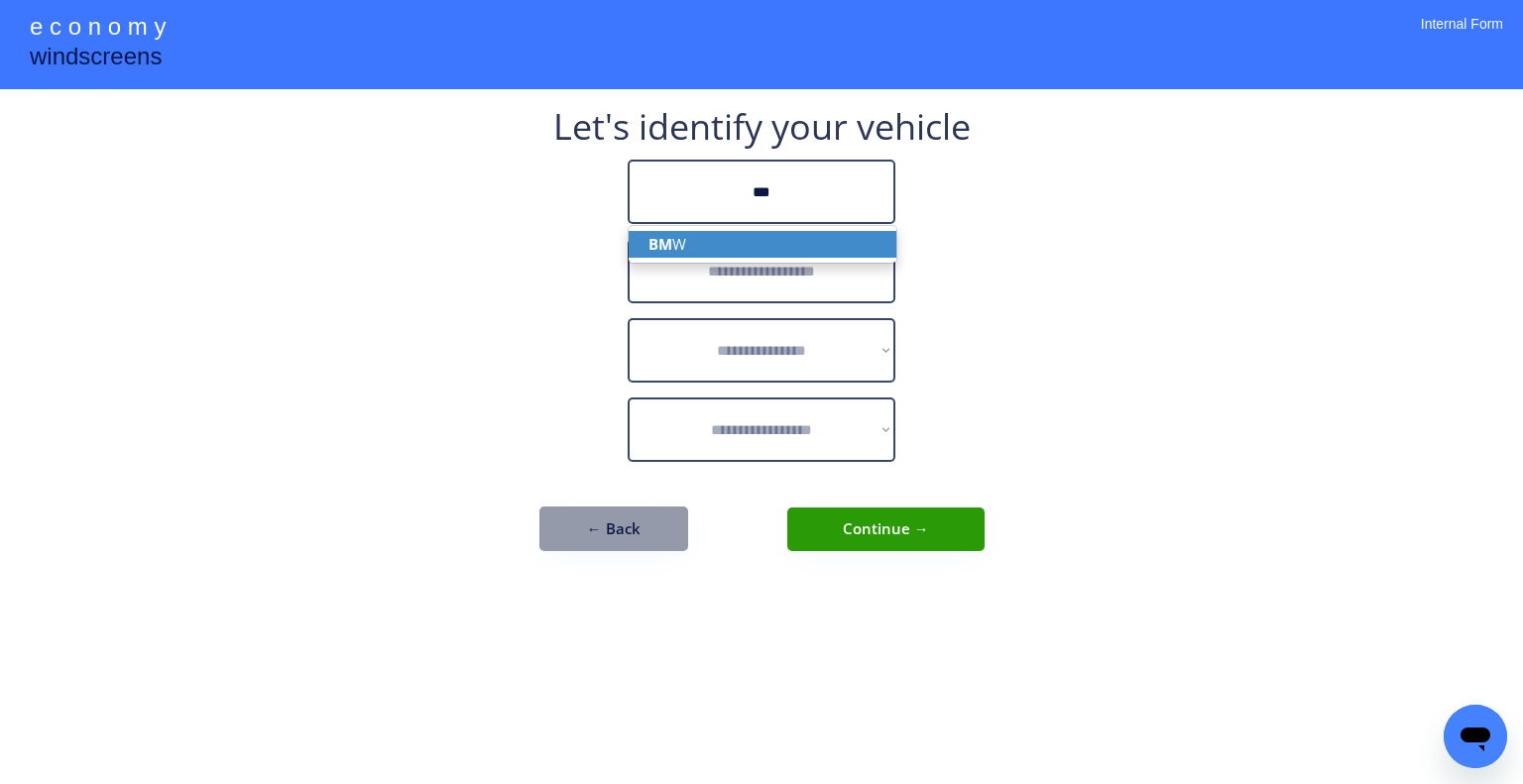 type on "***" 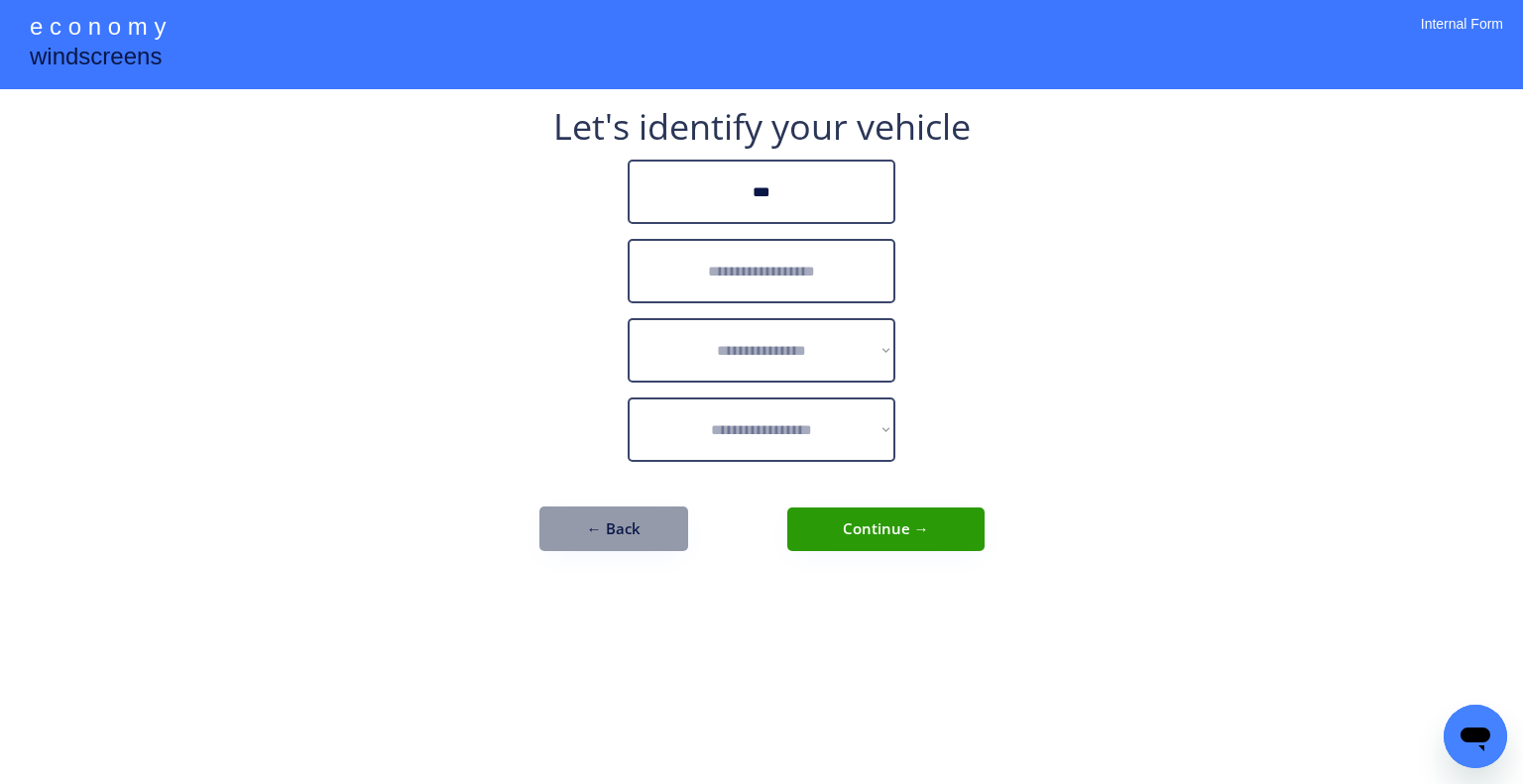 click at bounding box center [762, 271] 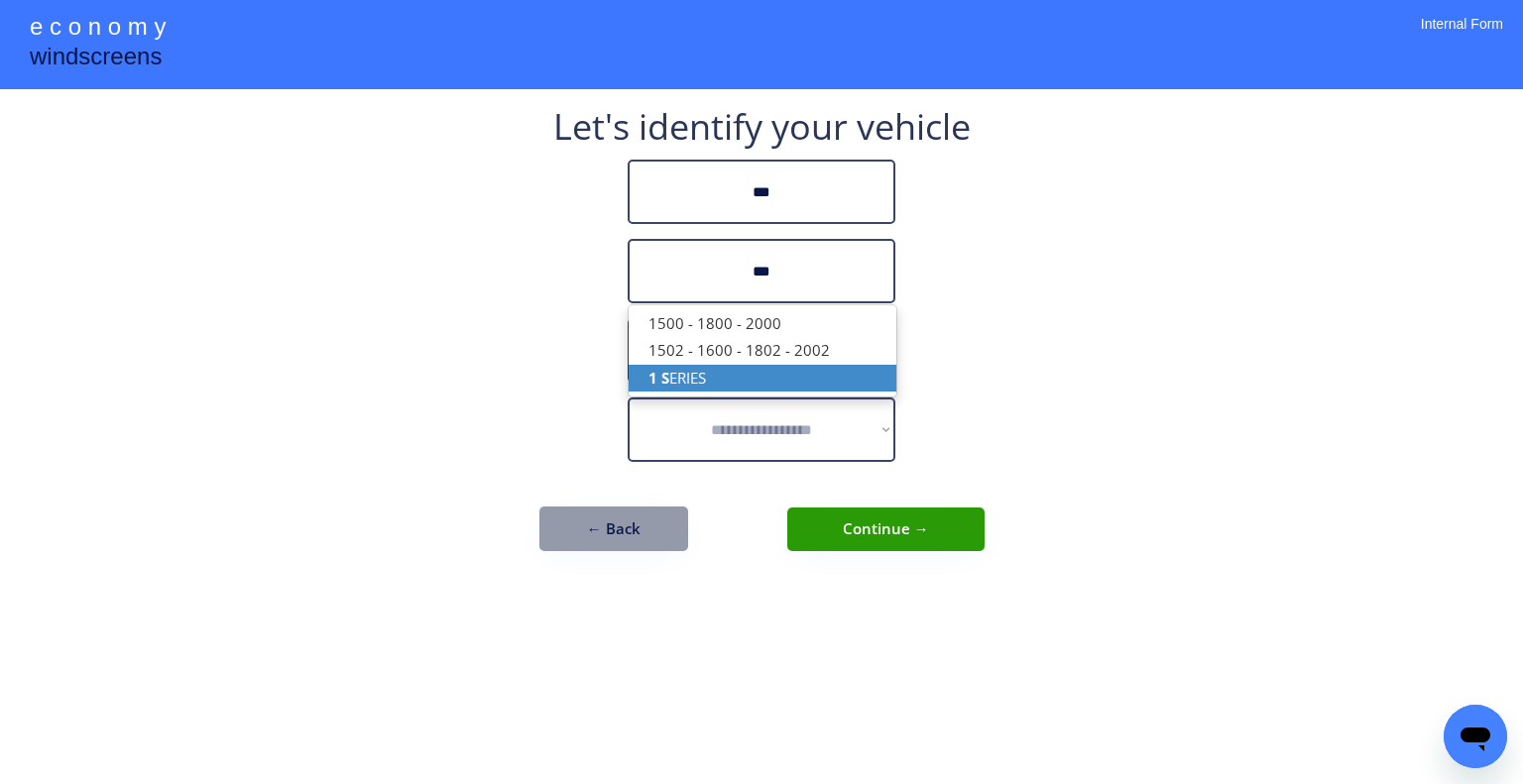 click on "1 S ERIES" at bounding box center [762, 378] 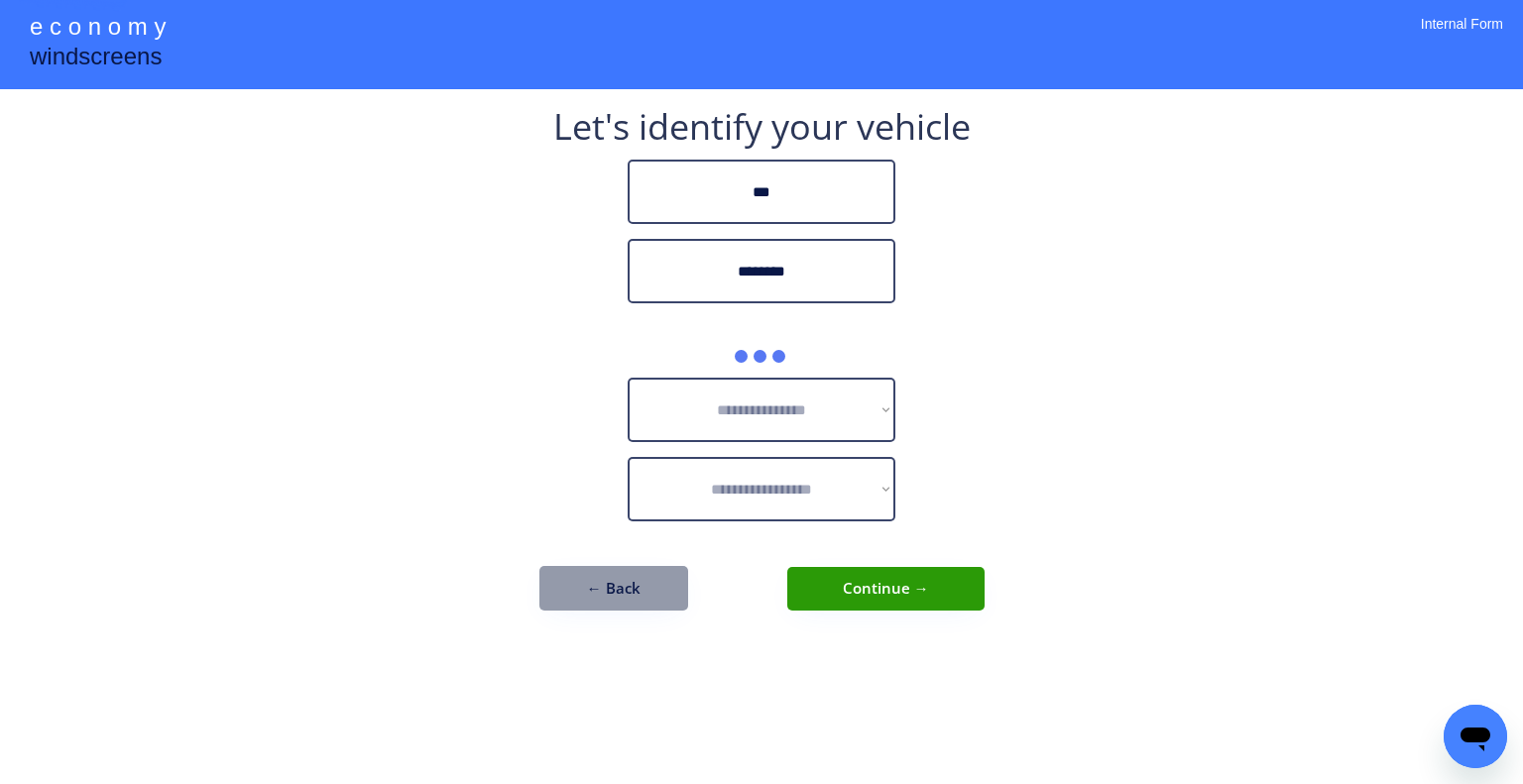 type on "********" 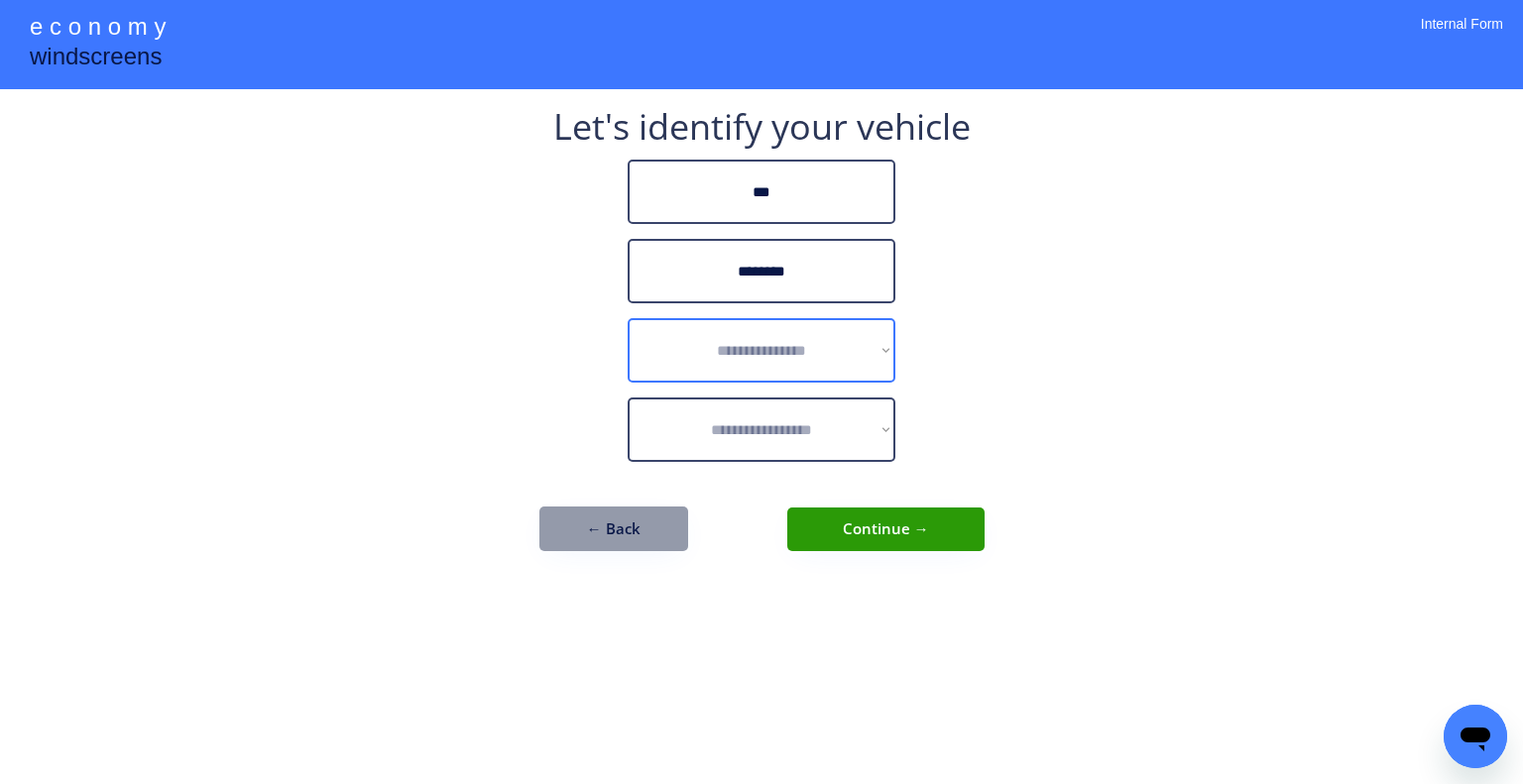 click on "**********" at bounding box center (762, 350) 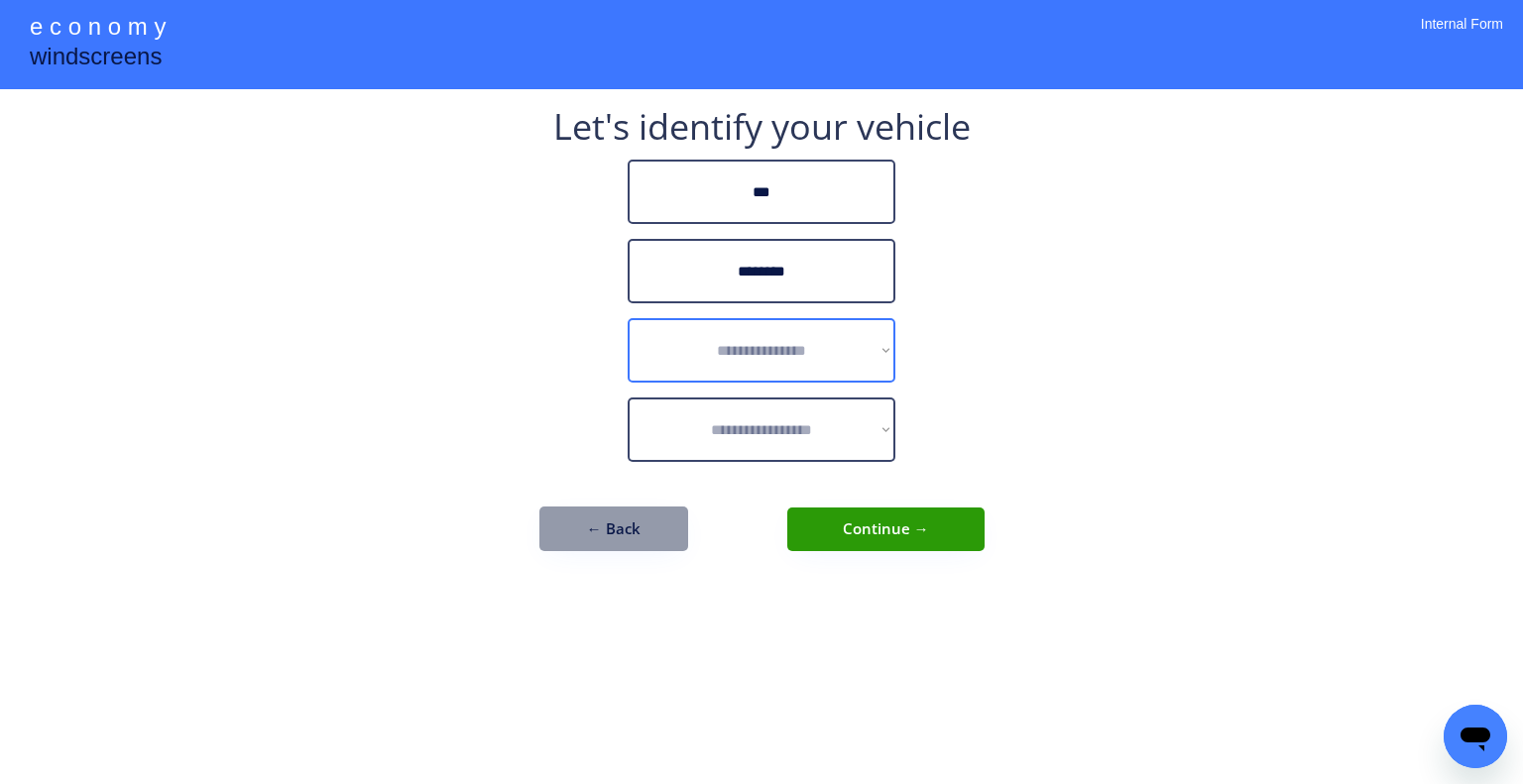 select on "******" 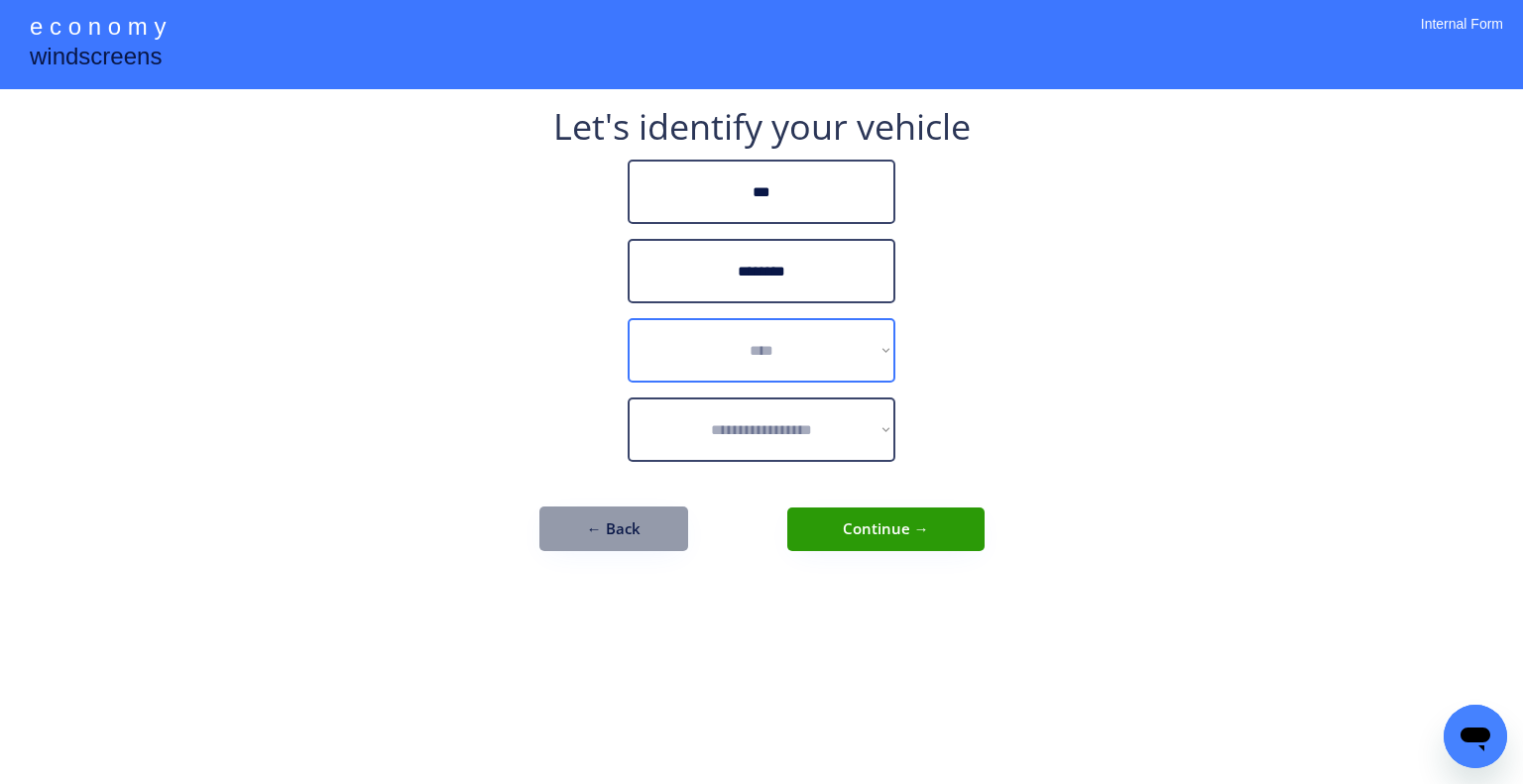 click on "**********" at bounding box center [762, 350] 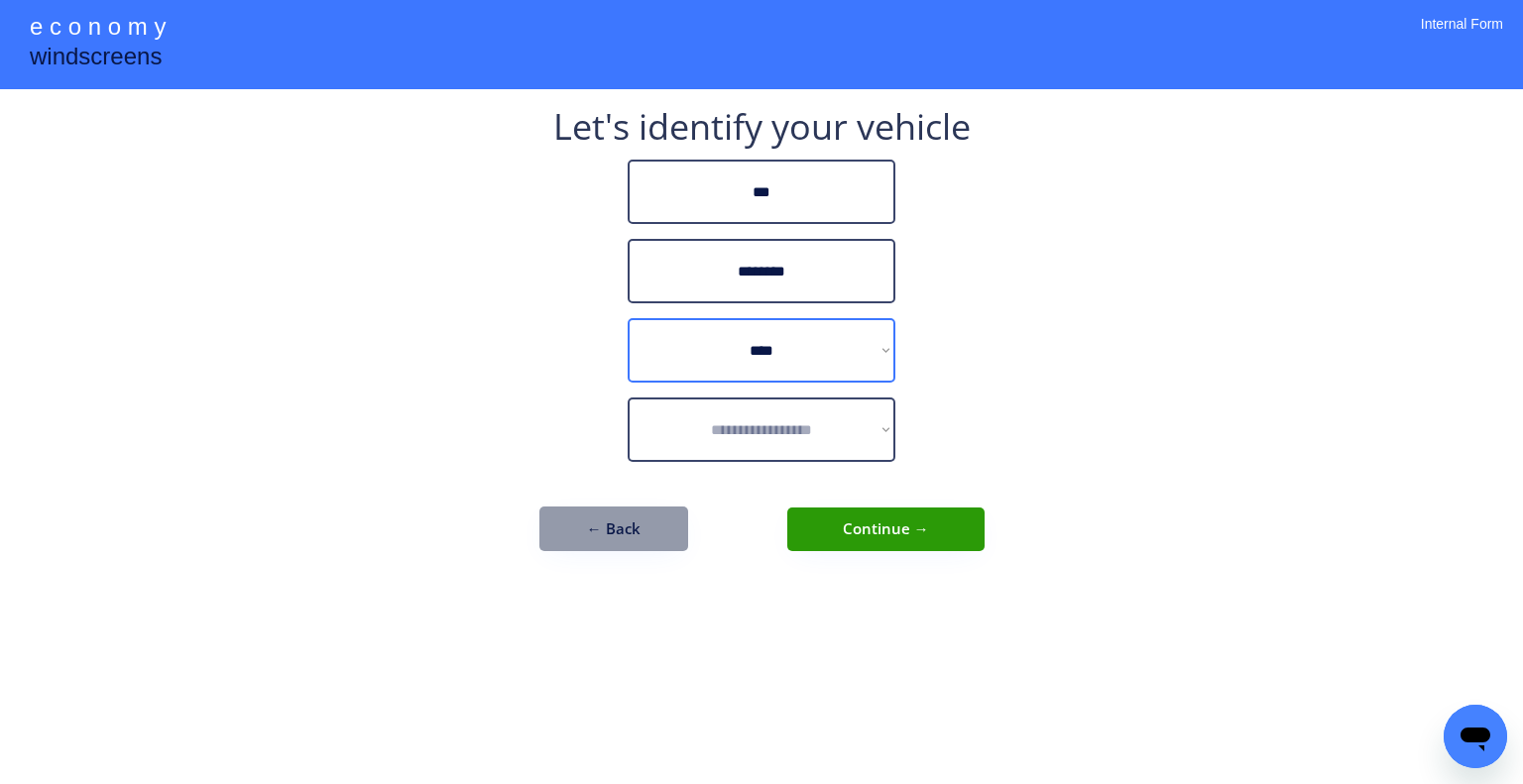click on "**********" at bounding box center [762, 392] 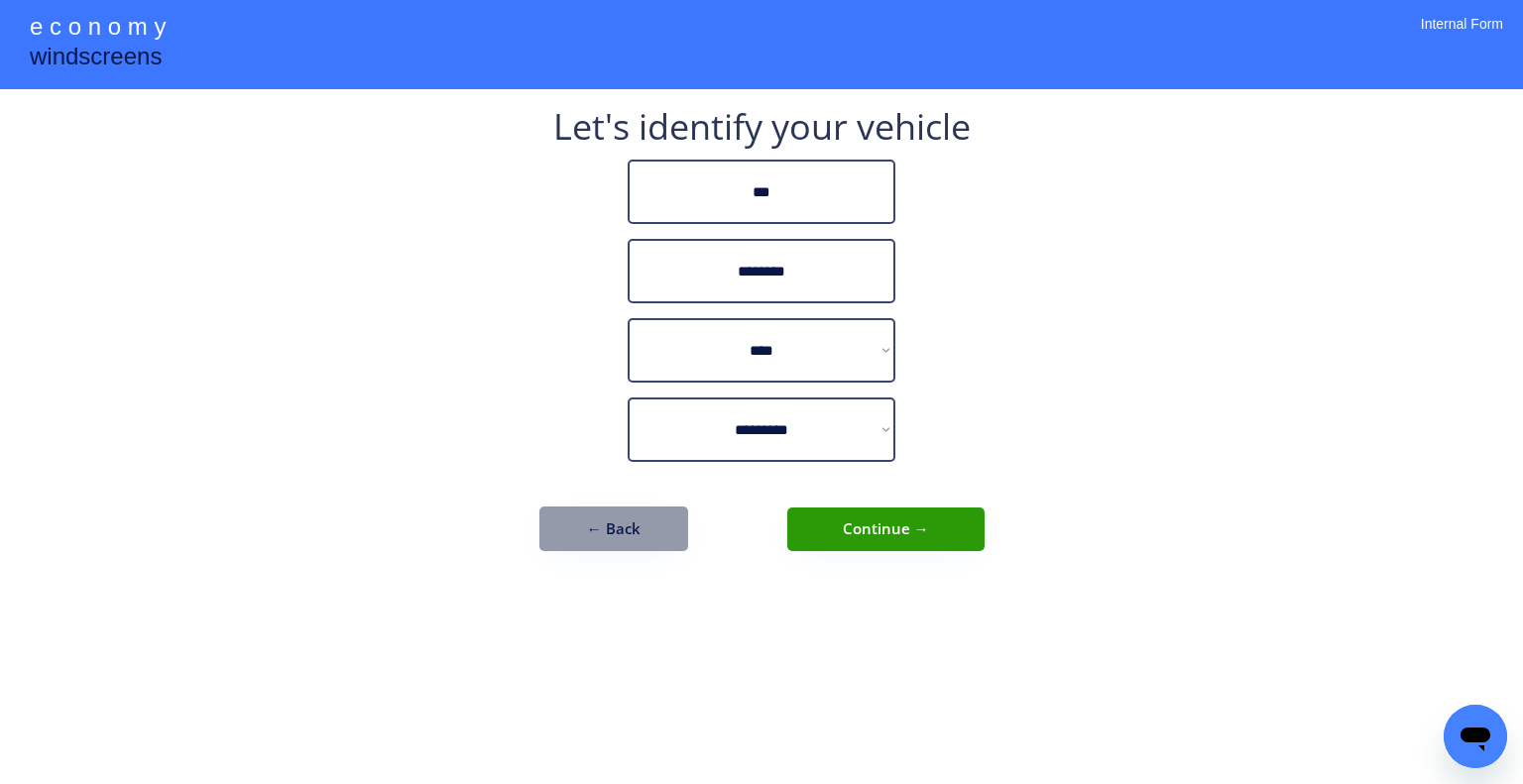 click on "Continue    →" at bounding box center (885, 529) 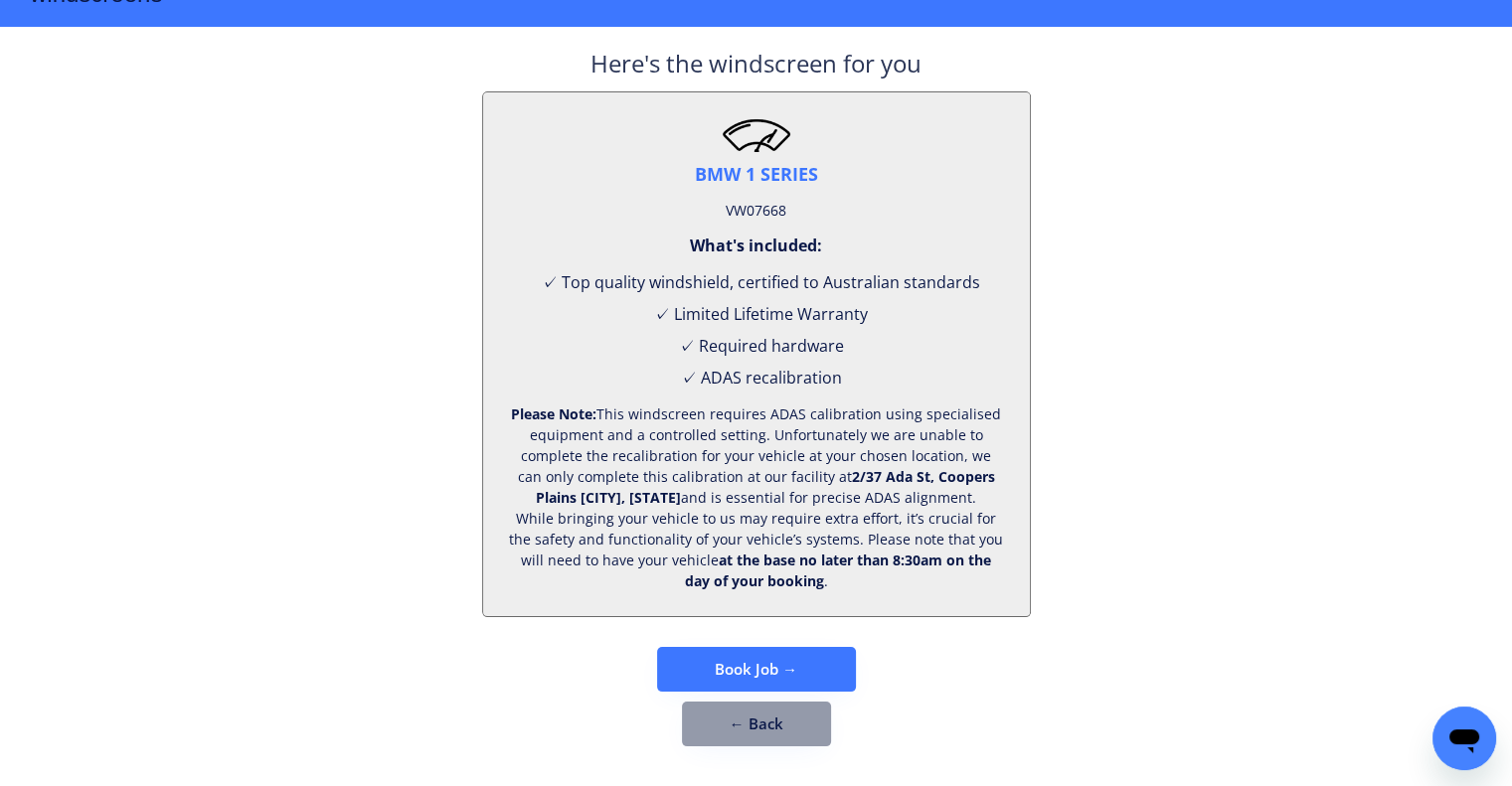 scroll, scrollTop: 82, scrollLeft: 0, axis: vertical 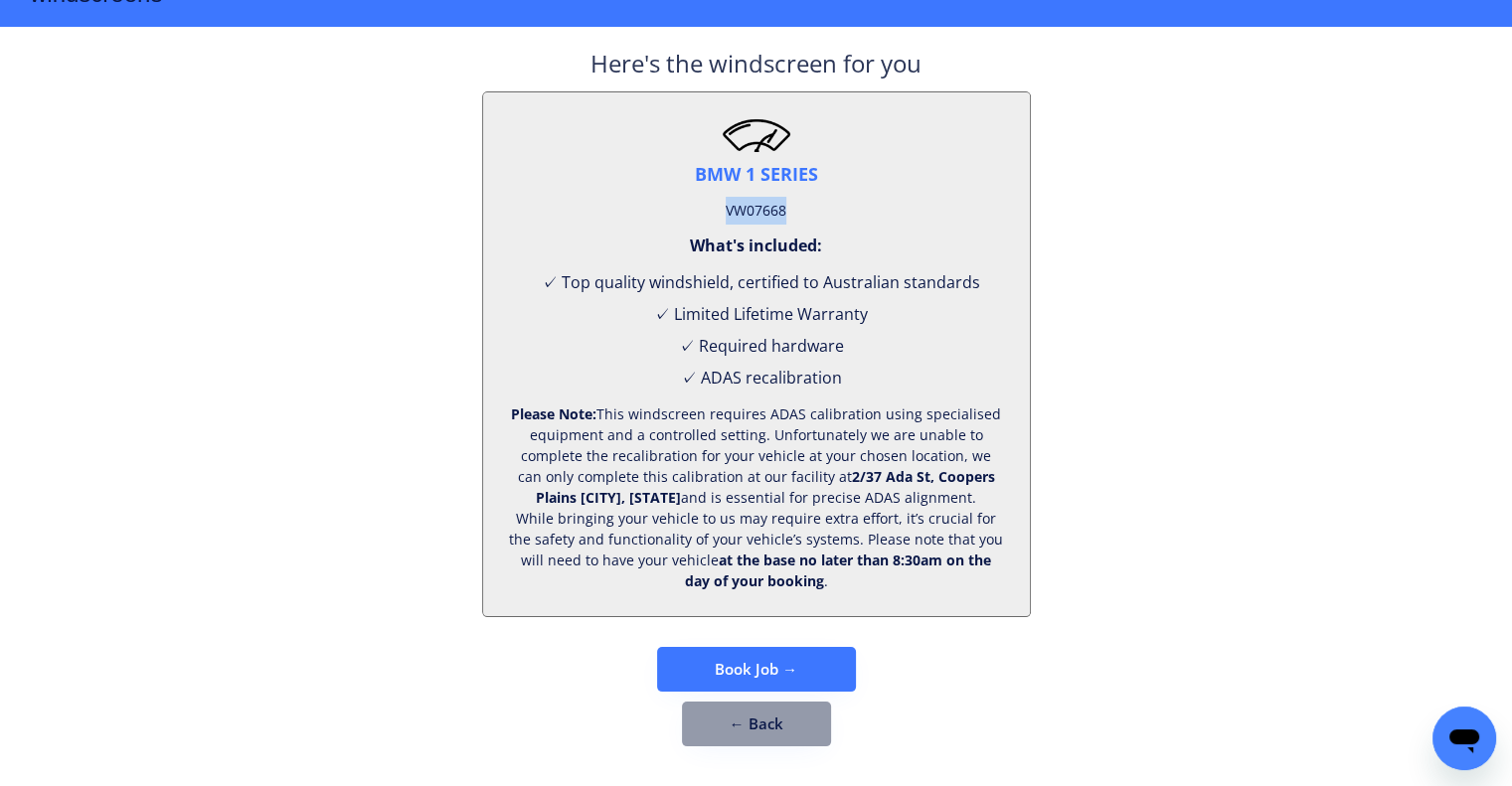 click on "VW07668" at bounding box center [756, 211] 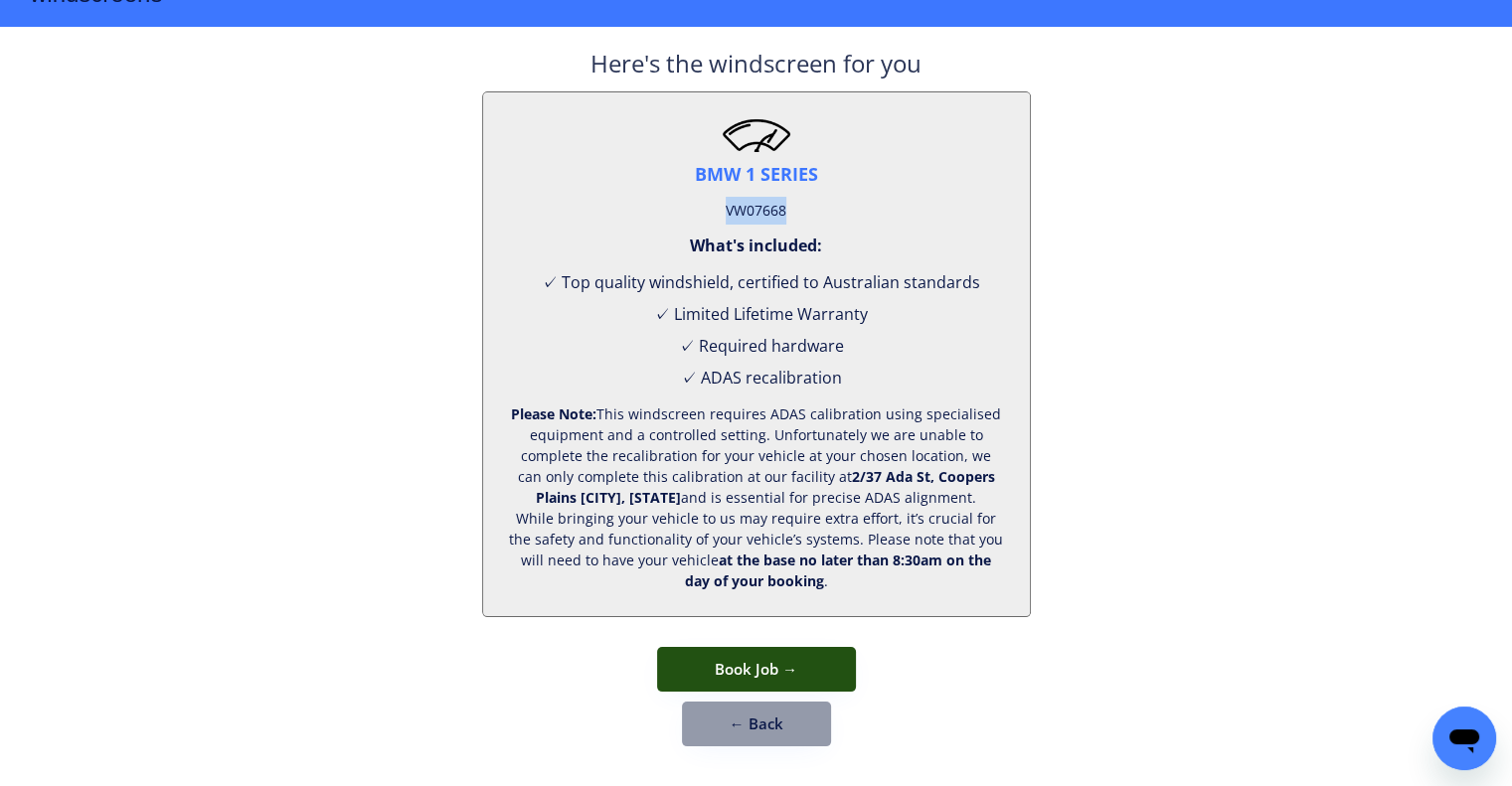 click on "Book Job    →" at bounding box center (756, 669) 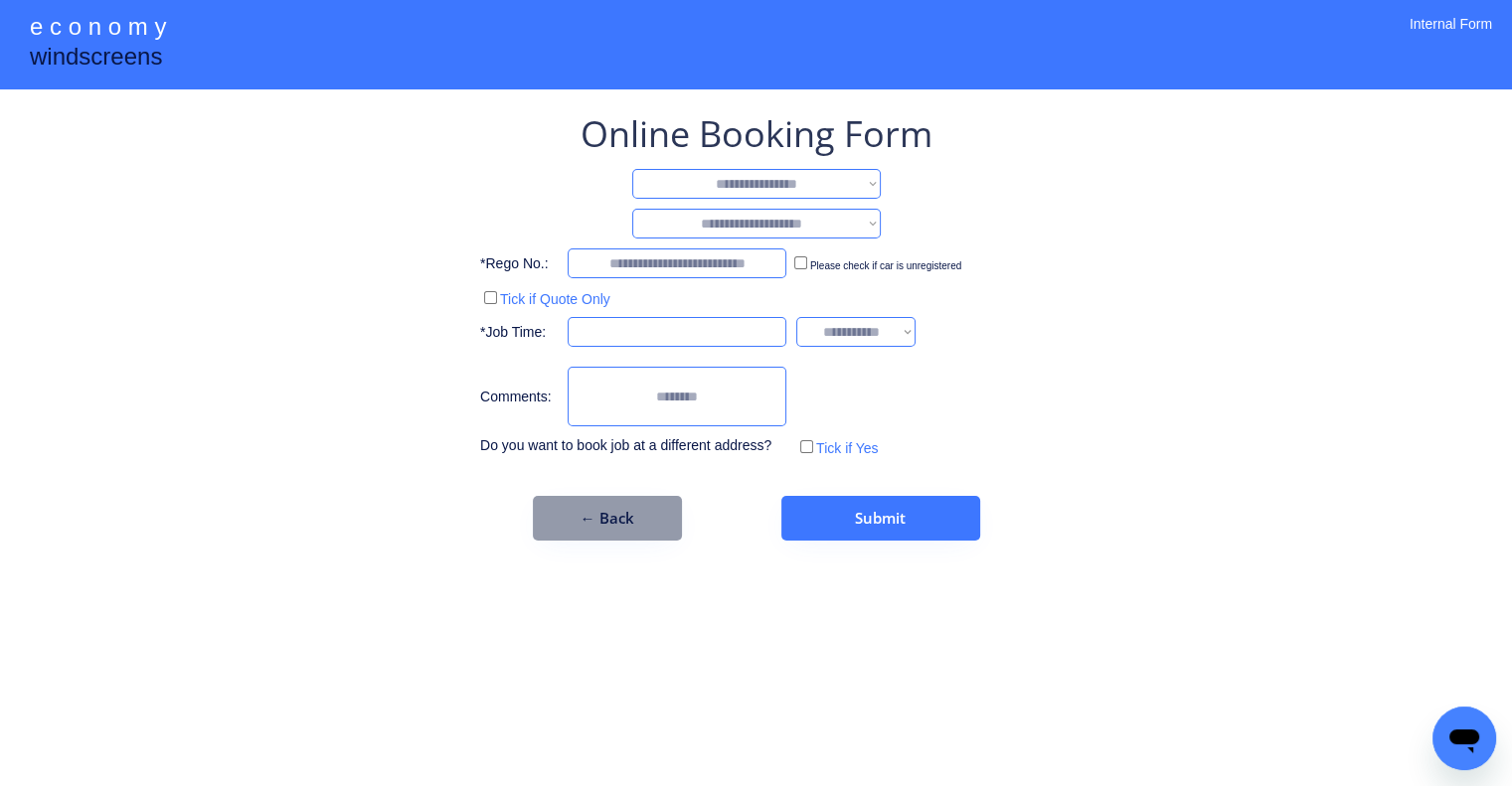 scroll, scrollTop: 0, scrollLeft: 0, axis: both 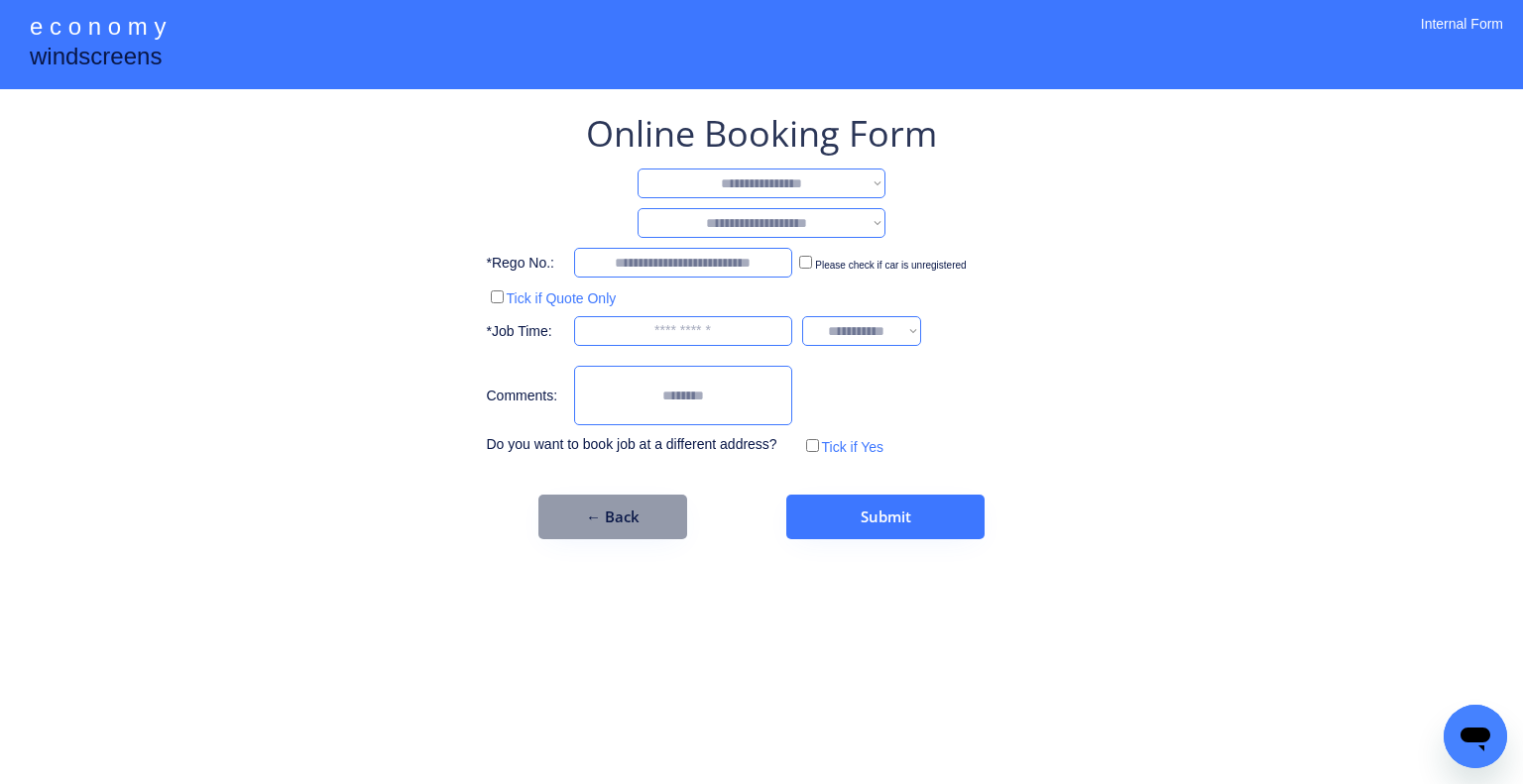 click on "**********" at bounding box center [762, 183] 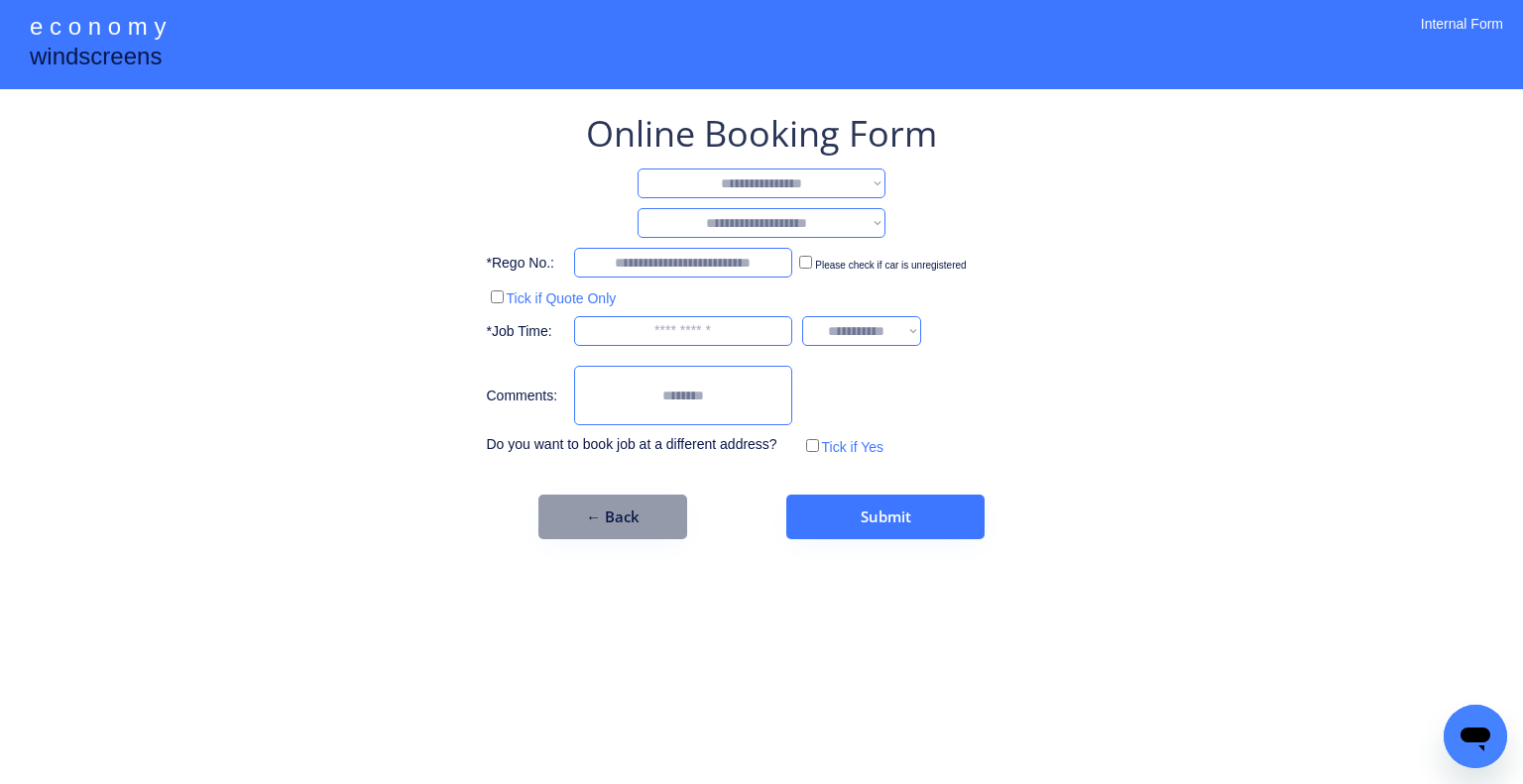 select on "**********" 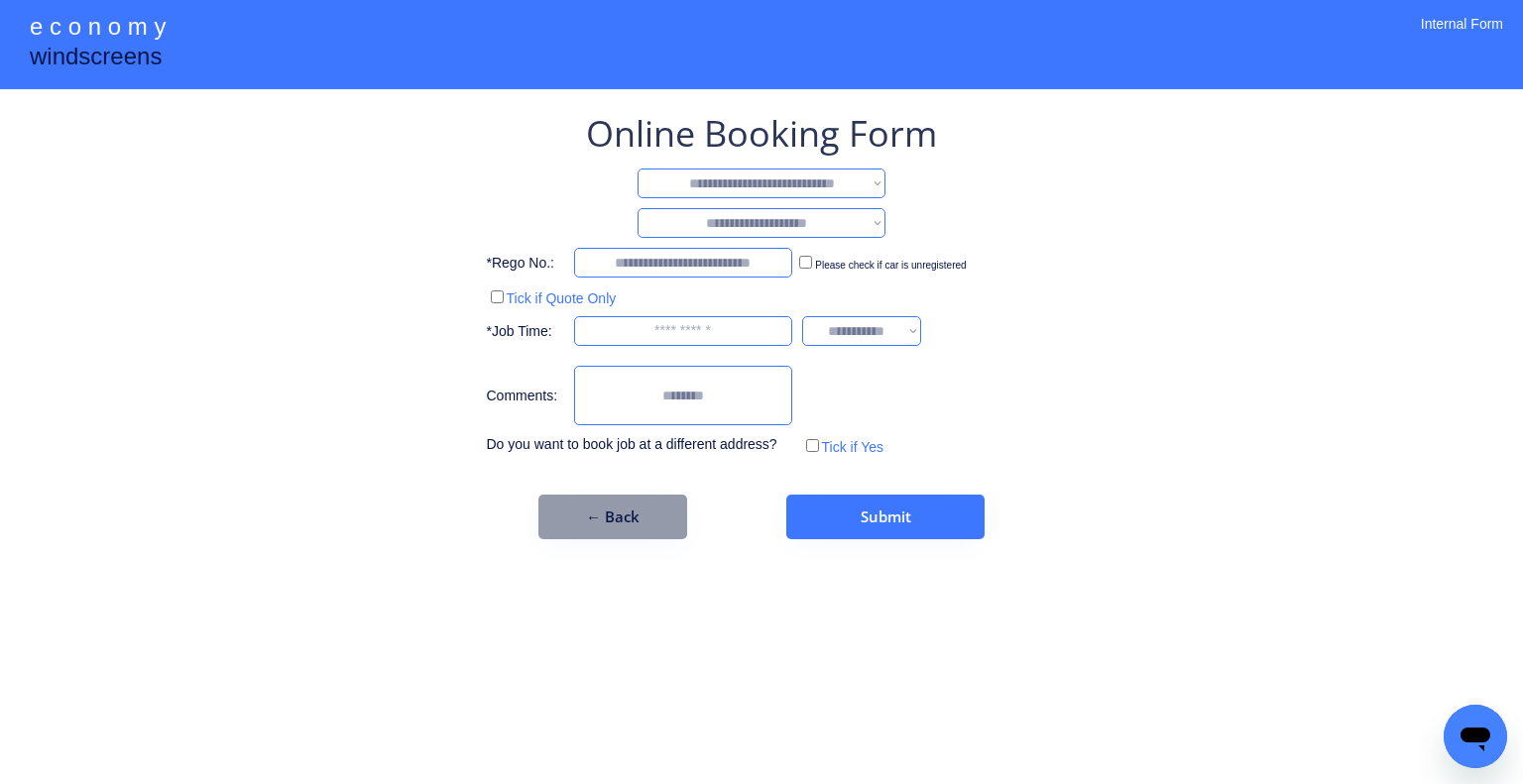 click on "**********" at bounding box center (762, 183) 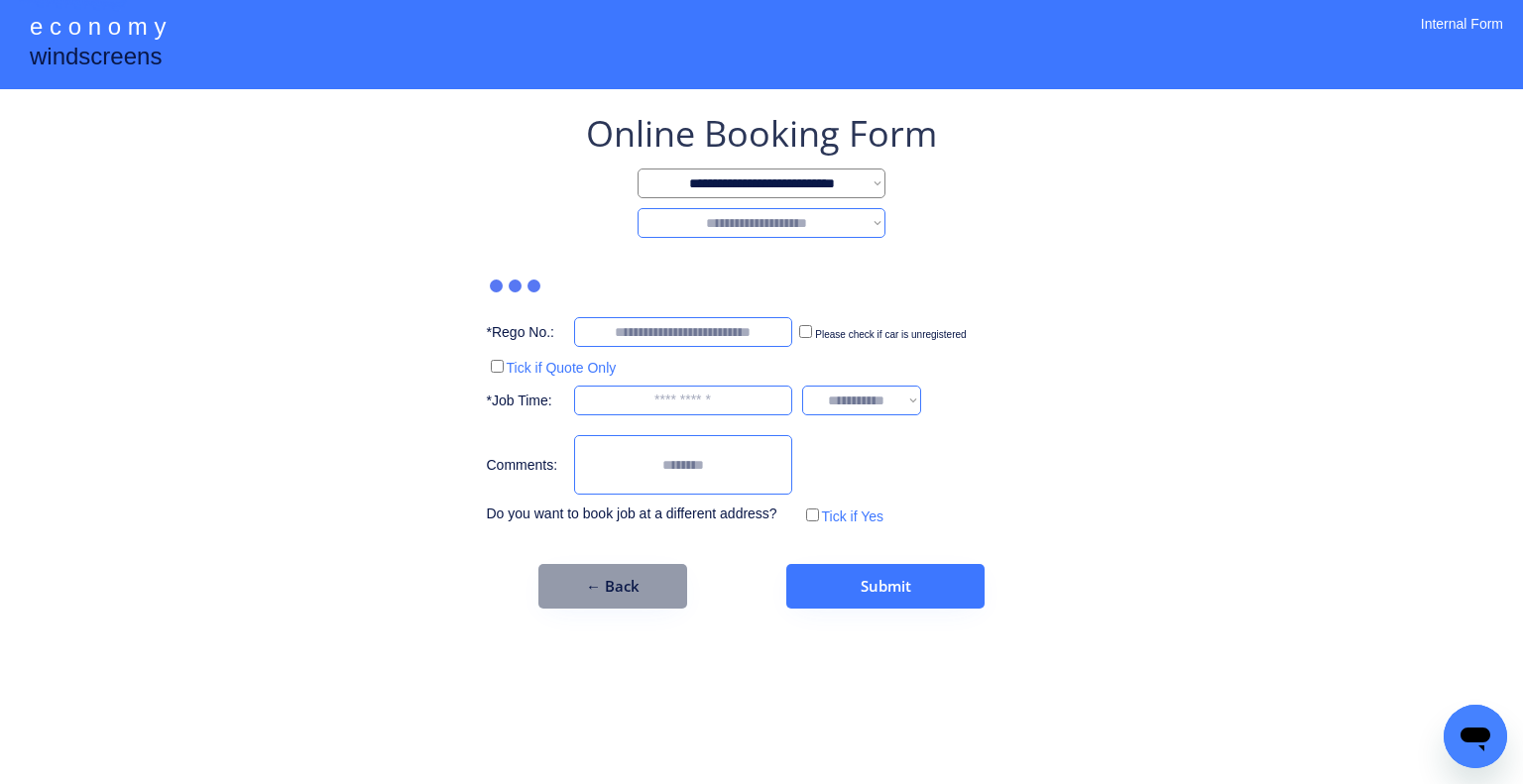 click on "**********" at bounding box center (762, 223) 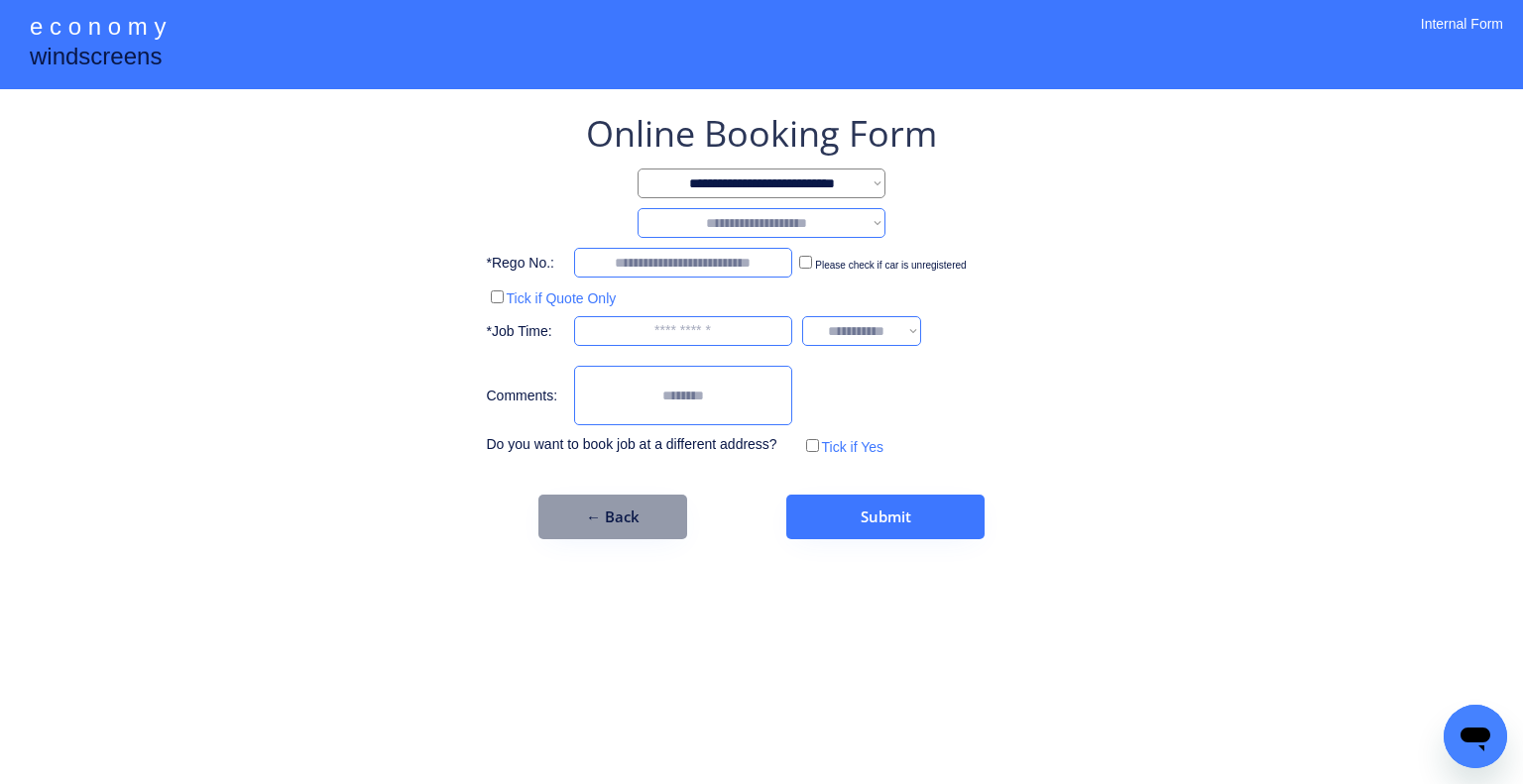 select on "*******" 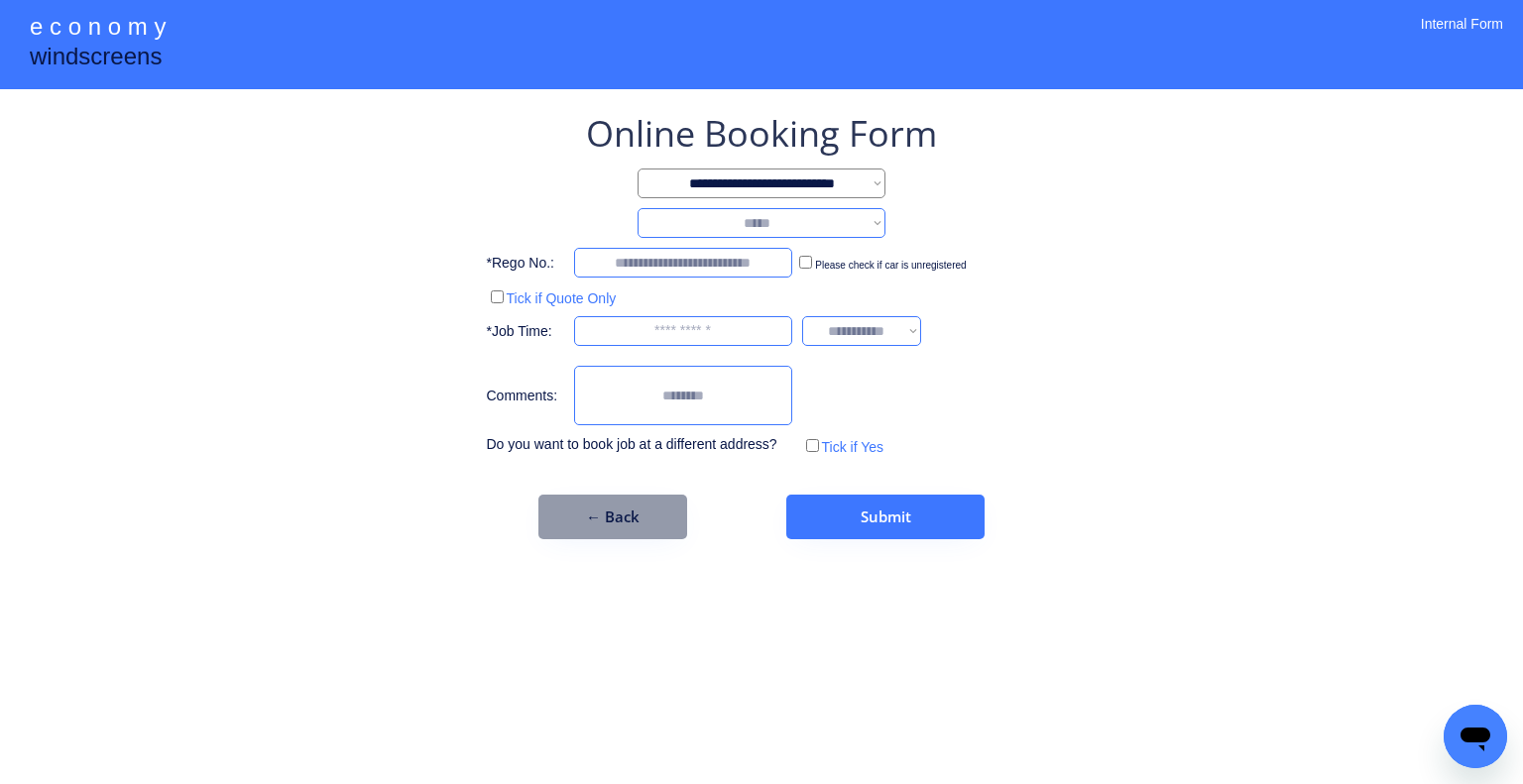 click on "**********" at bounding box center (762, 223) 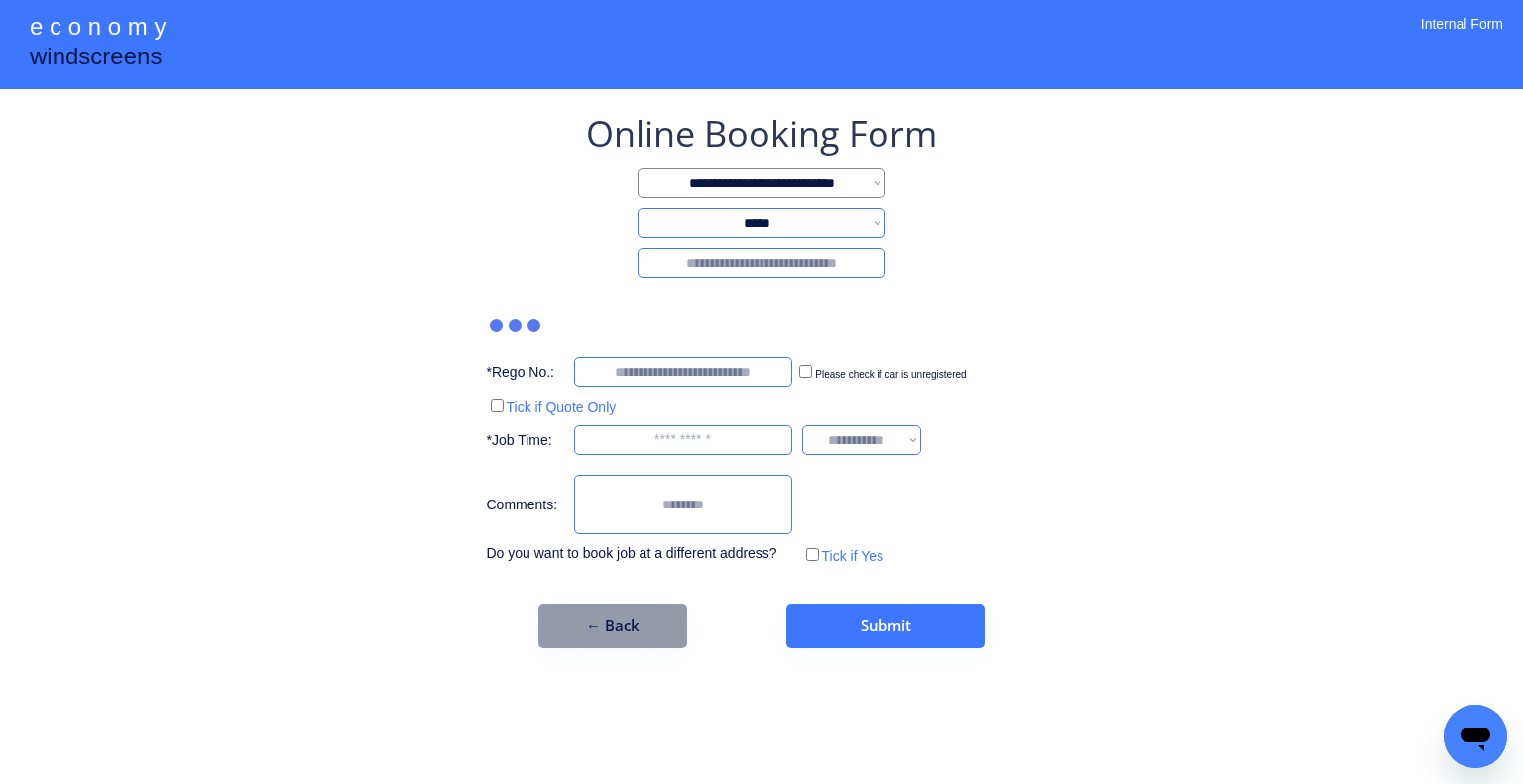 click at bounding box center [762, 263] 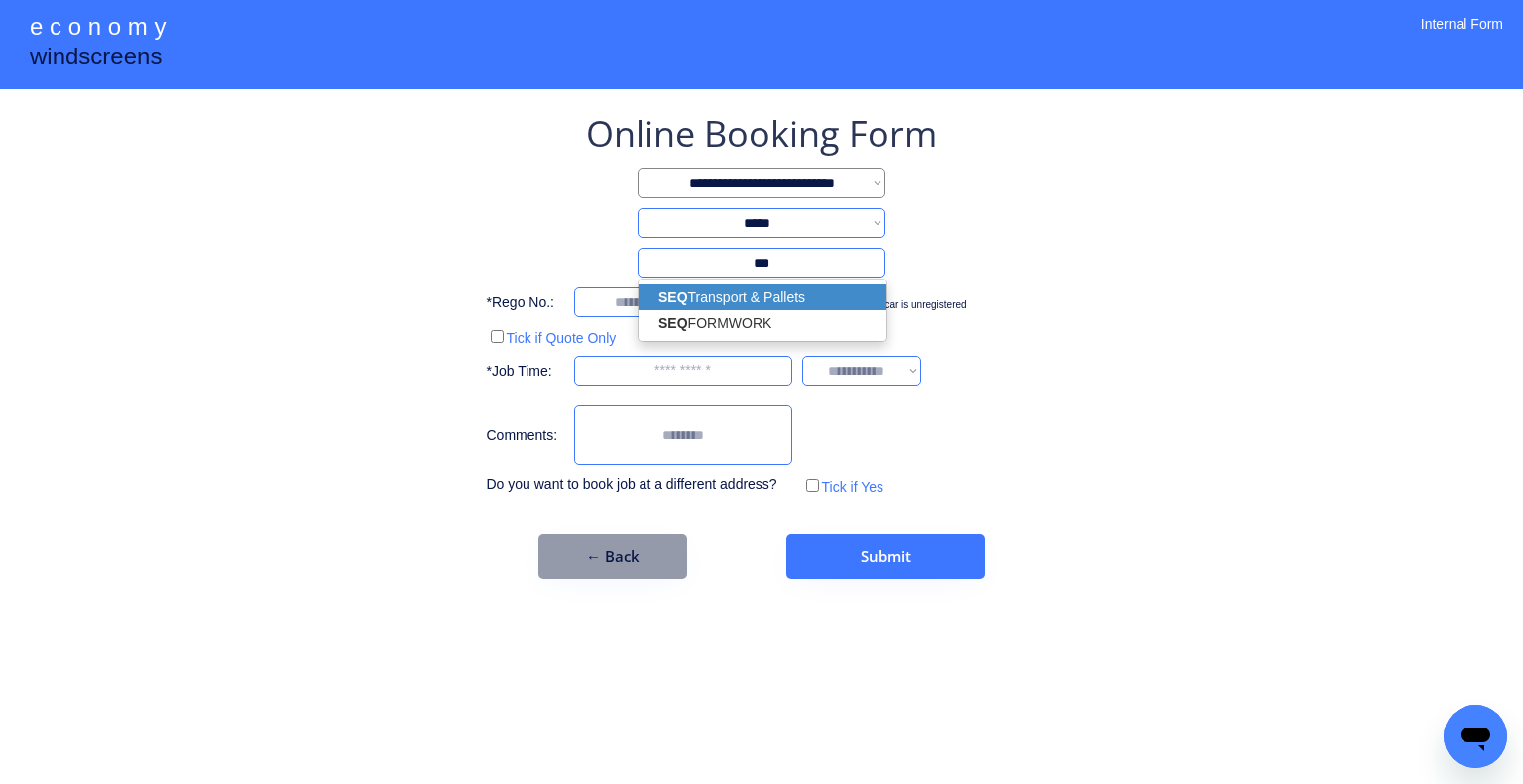 click on "SEQ  Transport & Pallets" at bounding box center [762, 297] 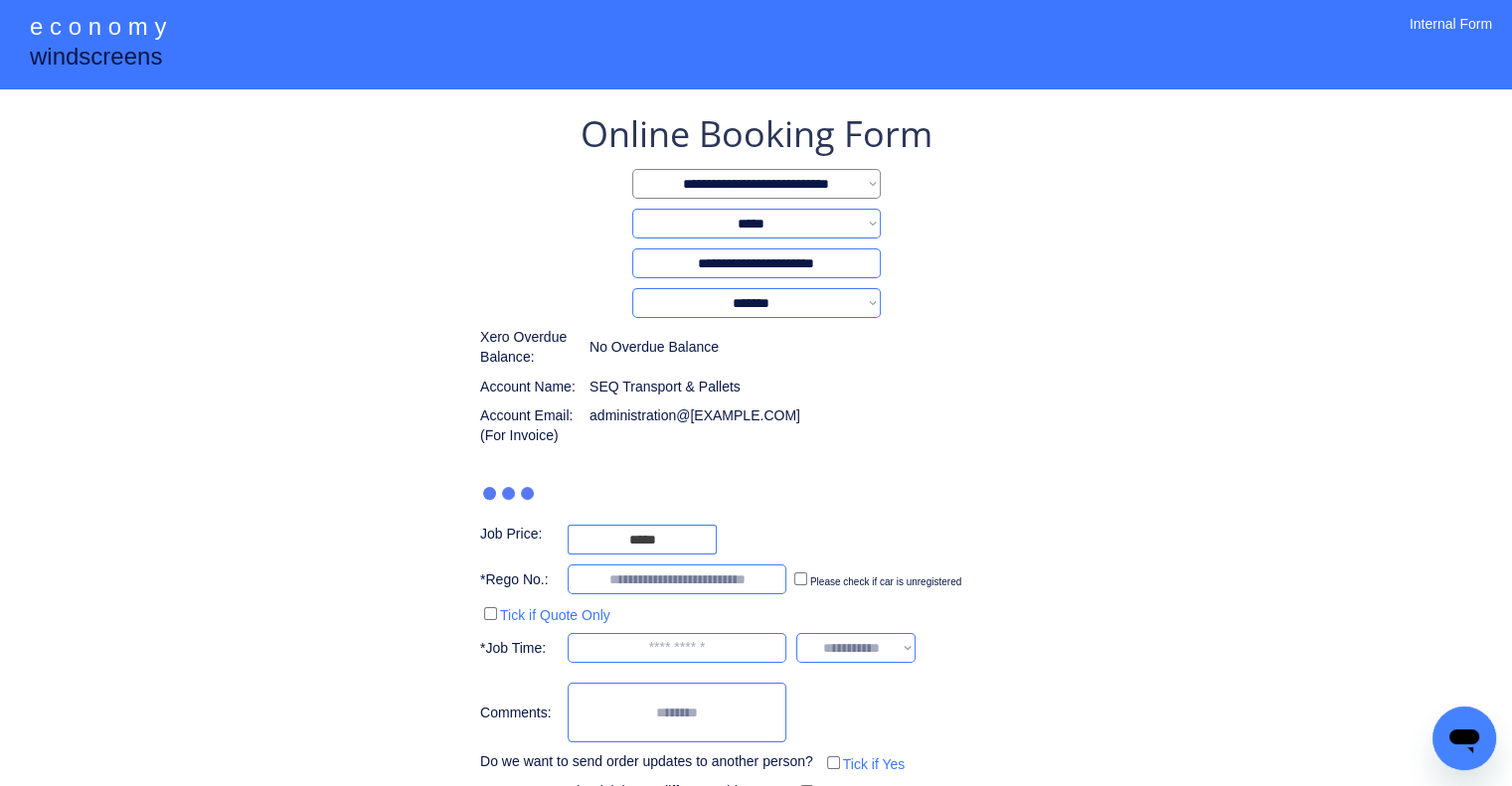 type on "**********" 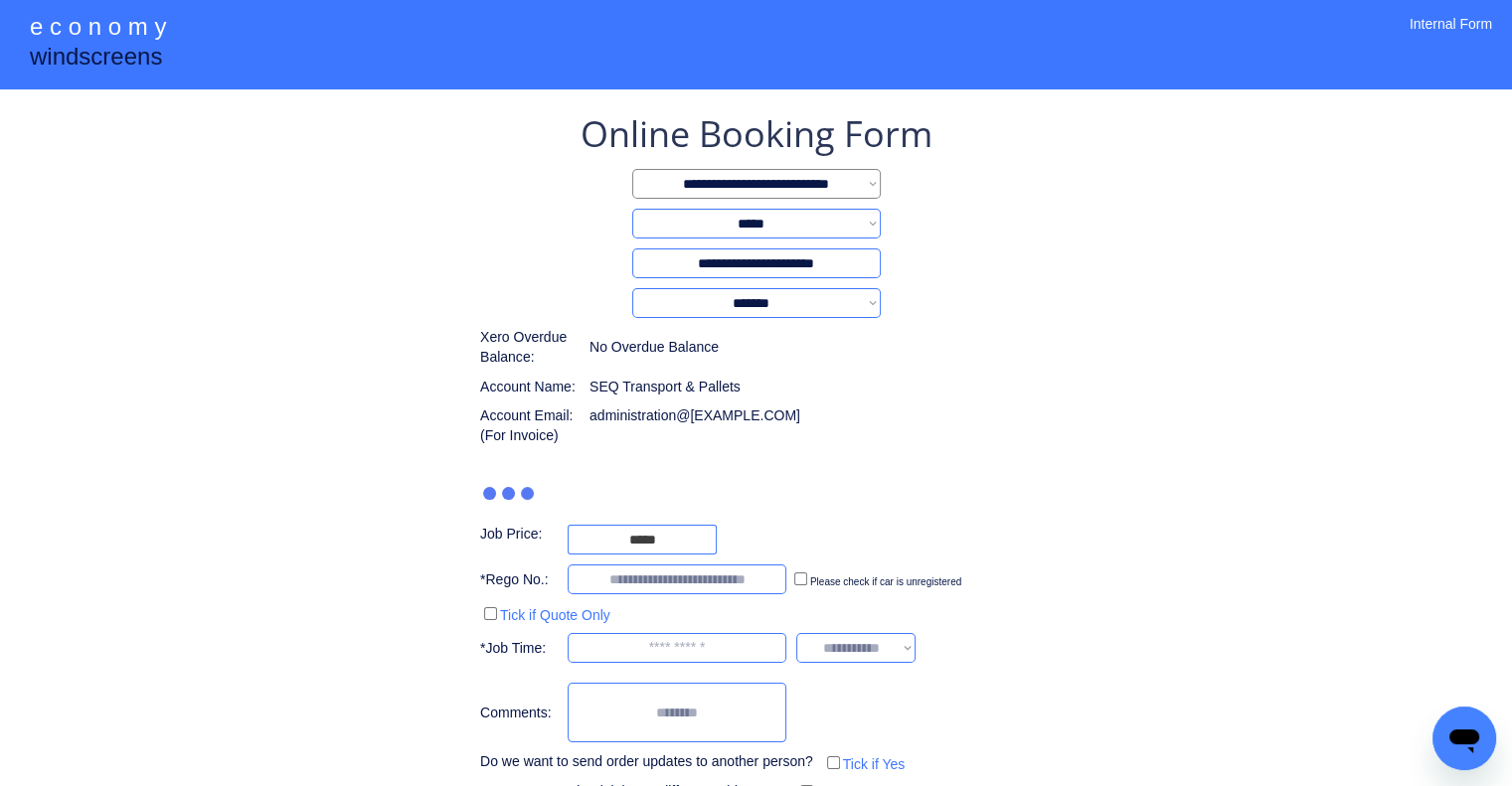 click on "**********" at bounding box center (756, 458) 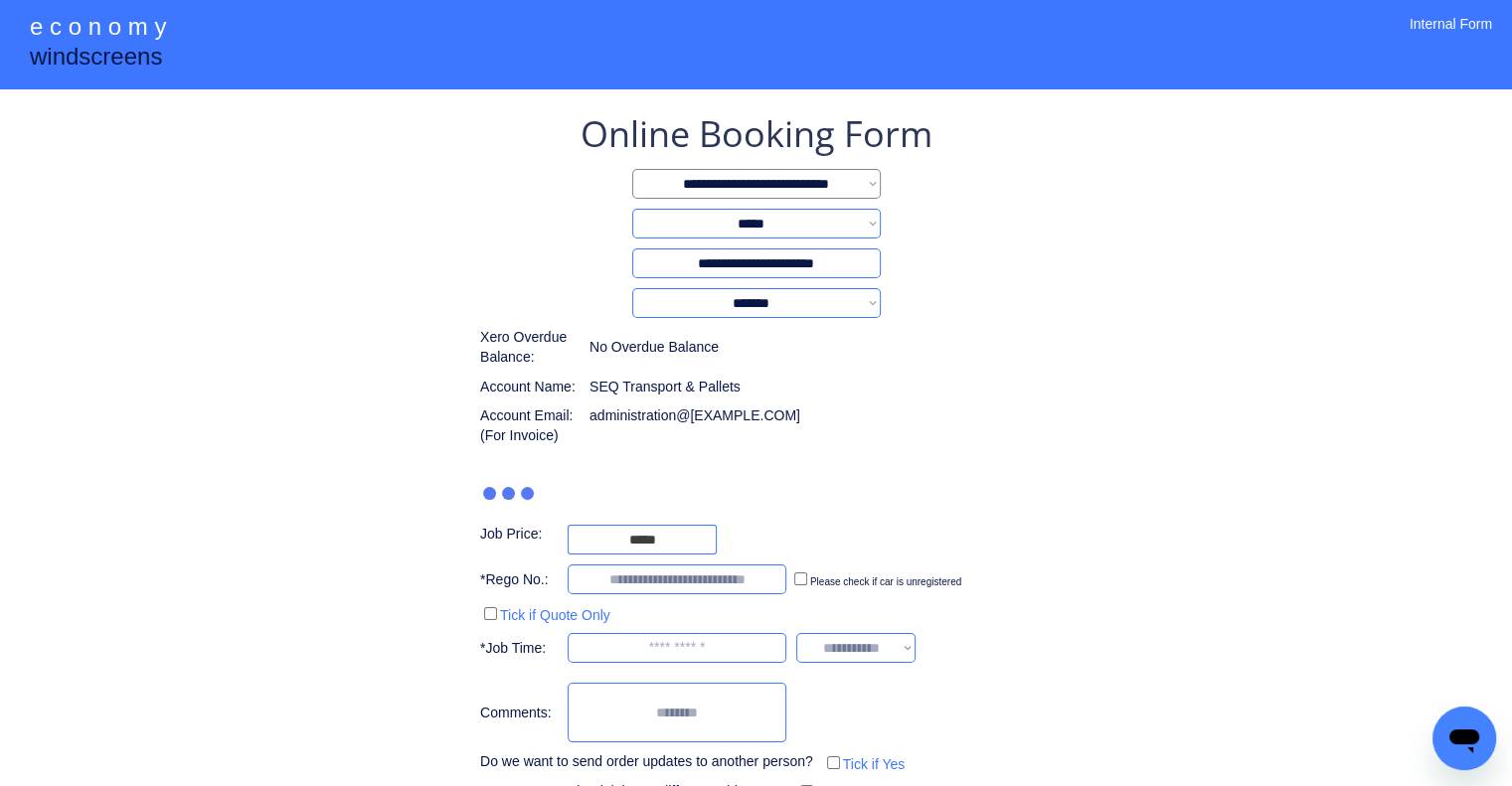 scroll, scrollTop: 60, scrollLeft: 0, axis: vertical 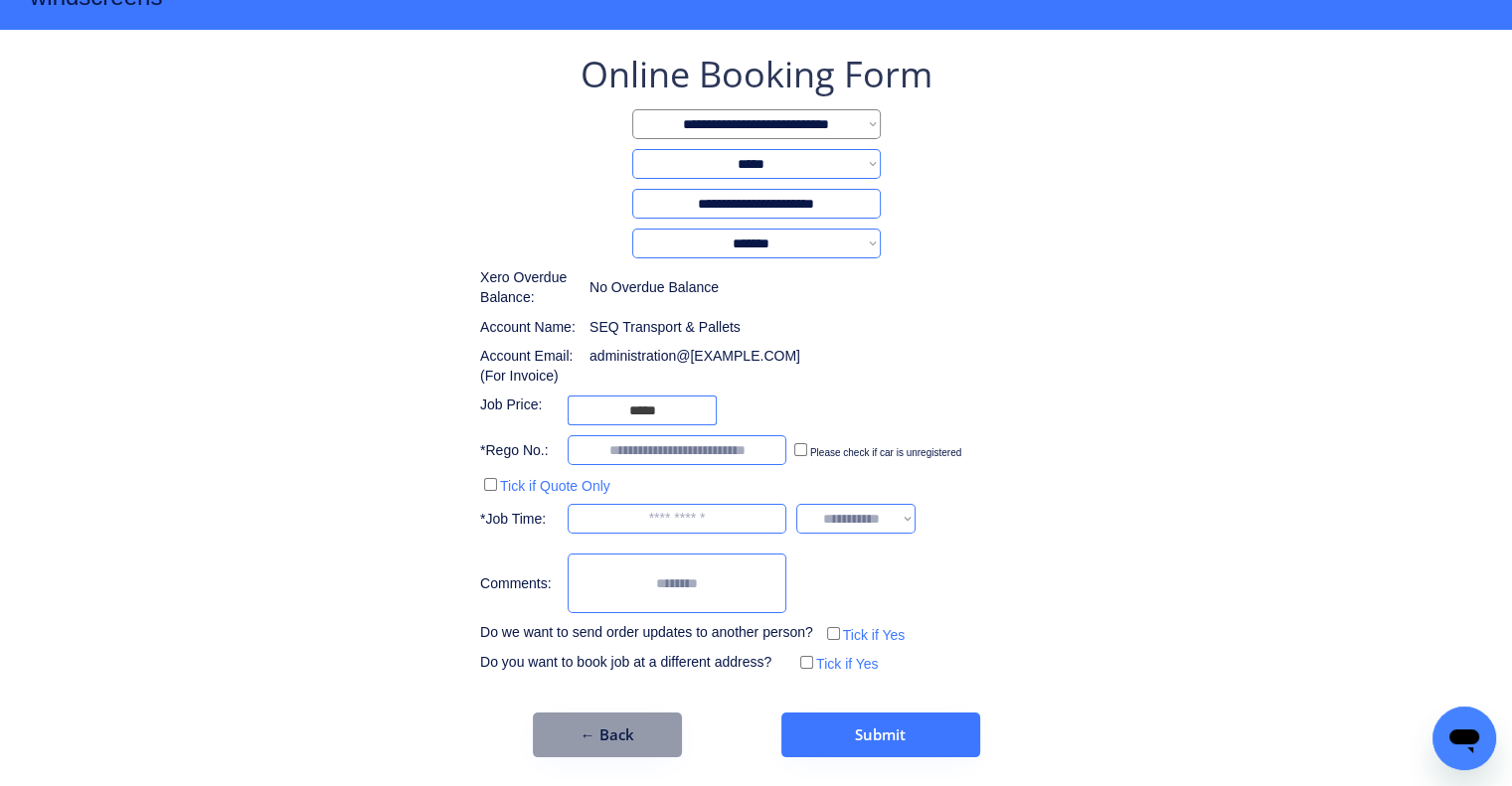 drag, startPoint x: 848, startPoint y: 111, endPoint x: 848, endPoint y: 124, distance: 13 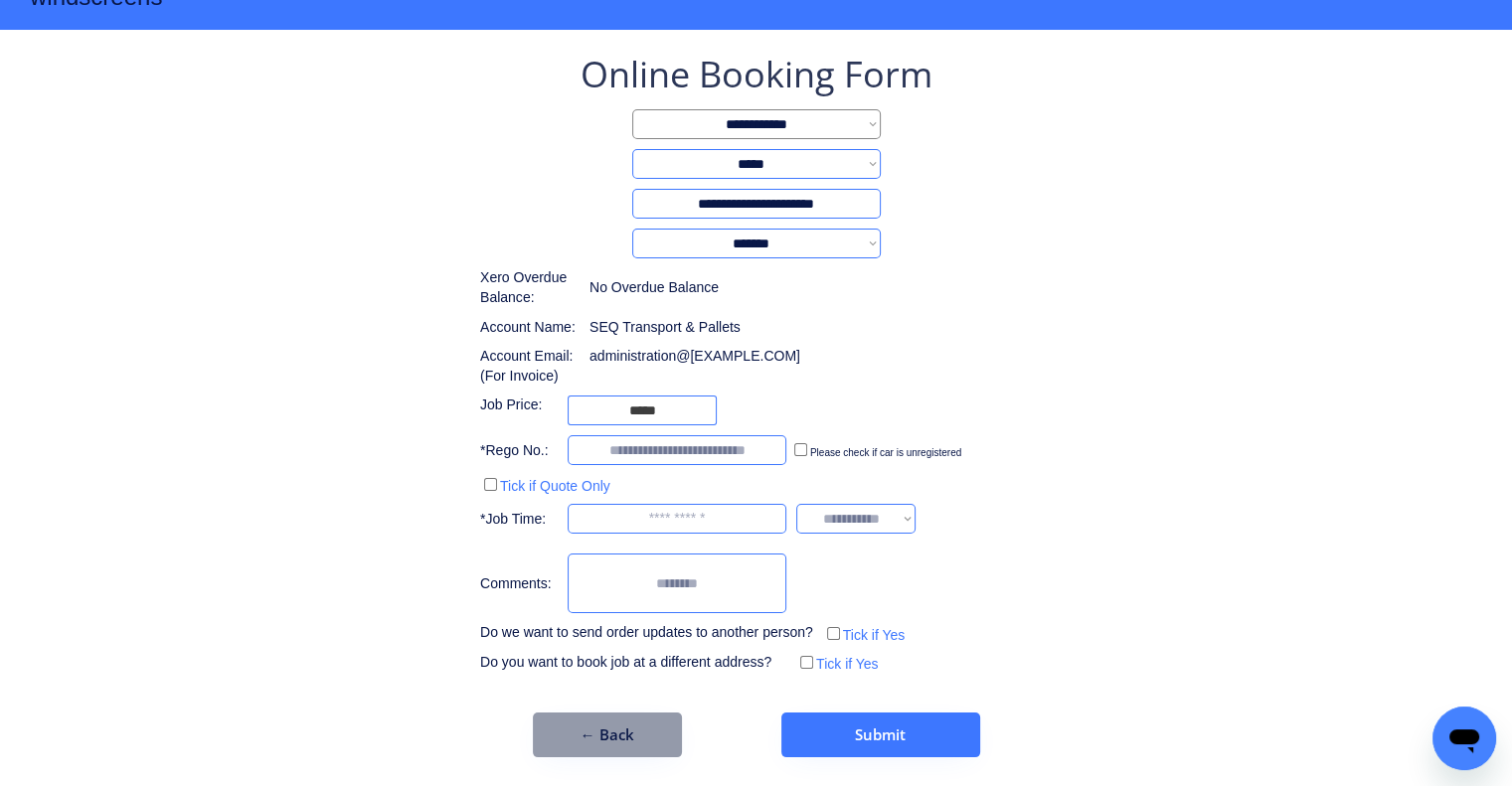 click on "**********" at bounding box center (756, 124) 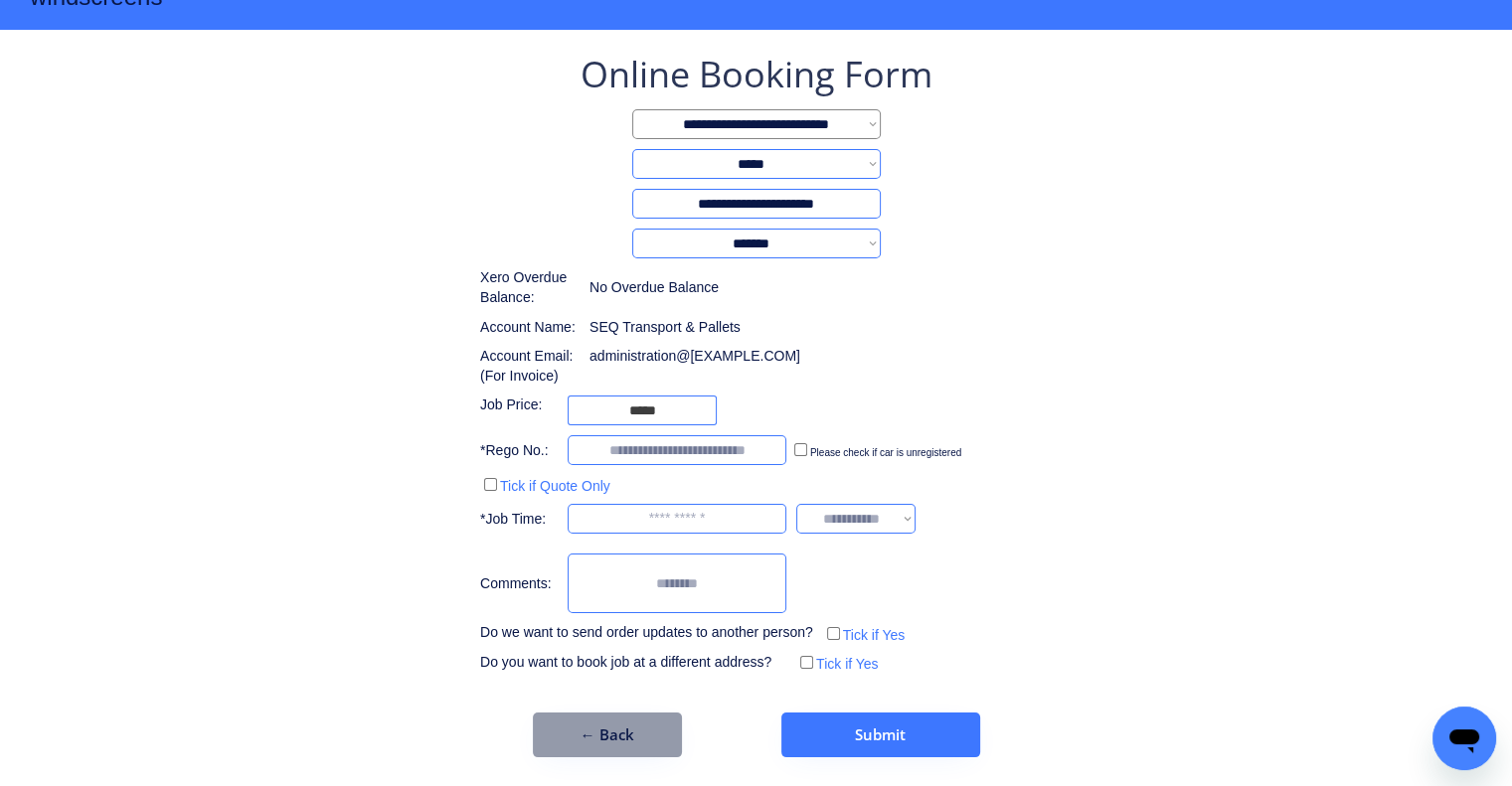 click on "**********" at bounding box center [756, 124] 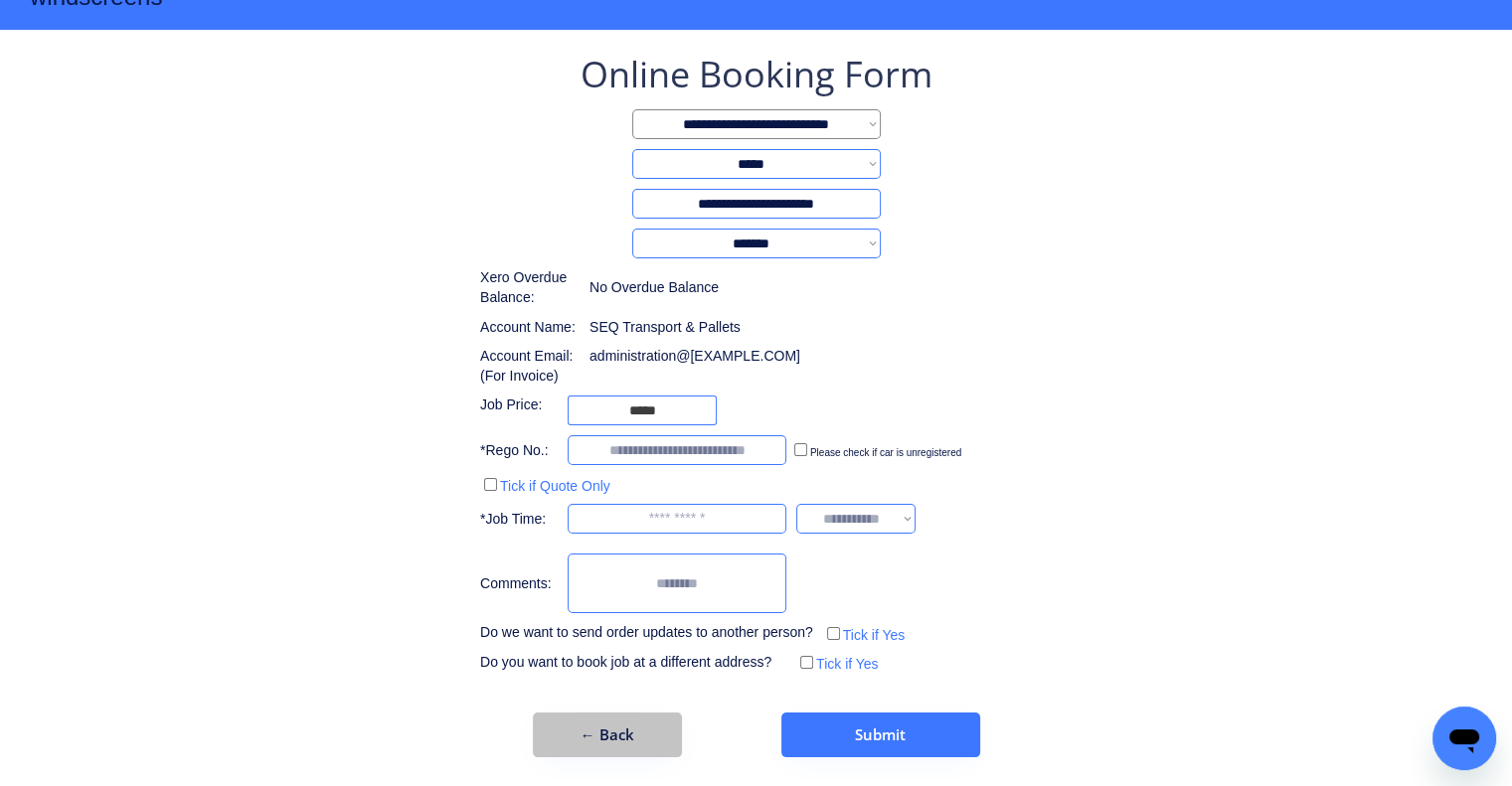 click on "←   Back" at bounding box center [607, 734] 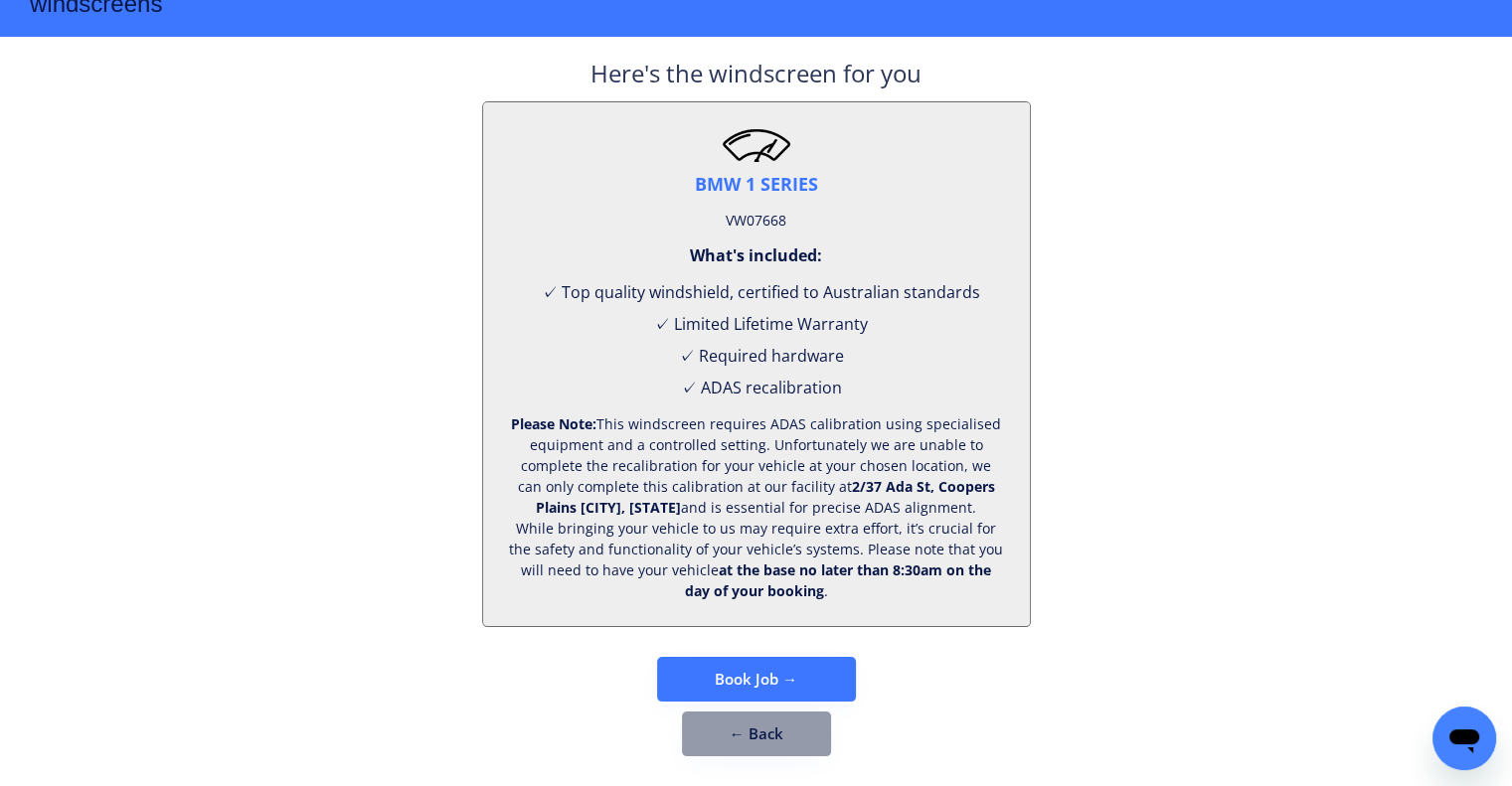 scroll, scrollTop: 82, scrollLeft: 0, axis: vertical 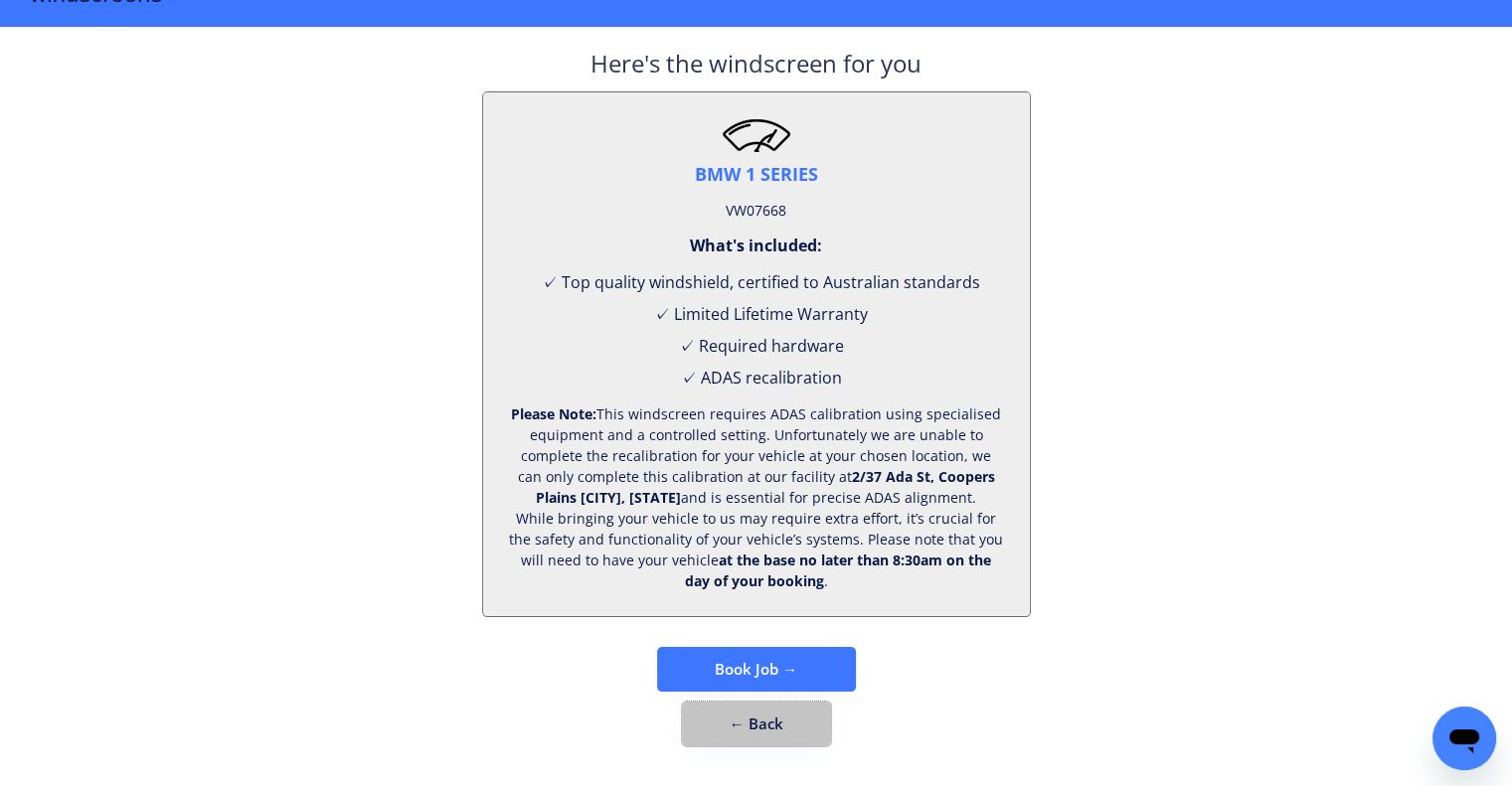 click on "←   Back" at bounding box center [756, 723] 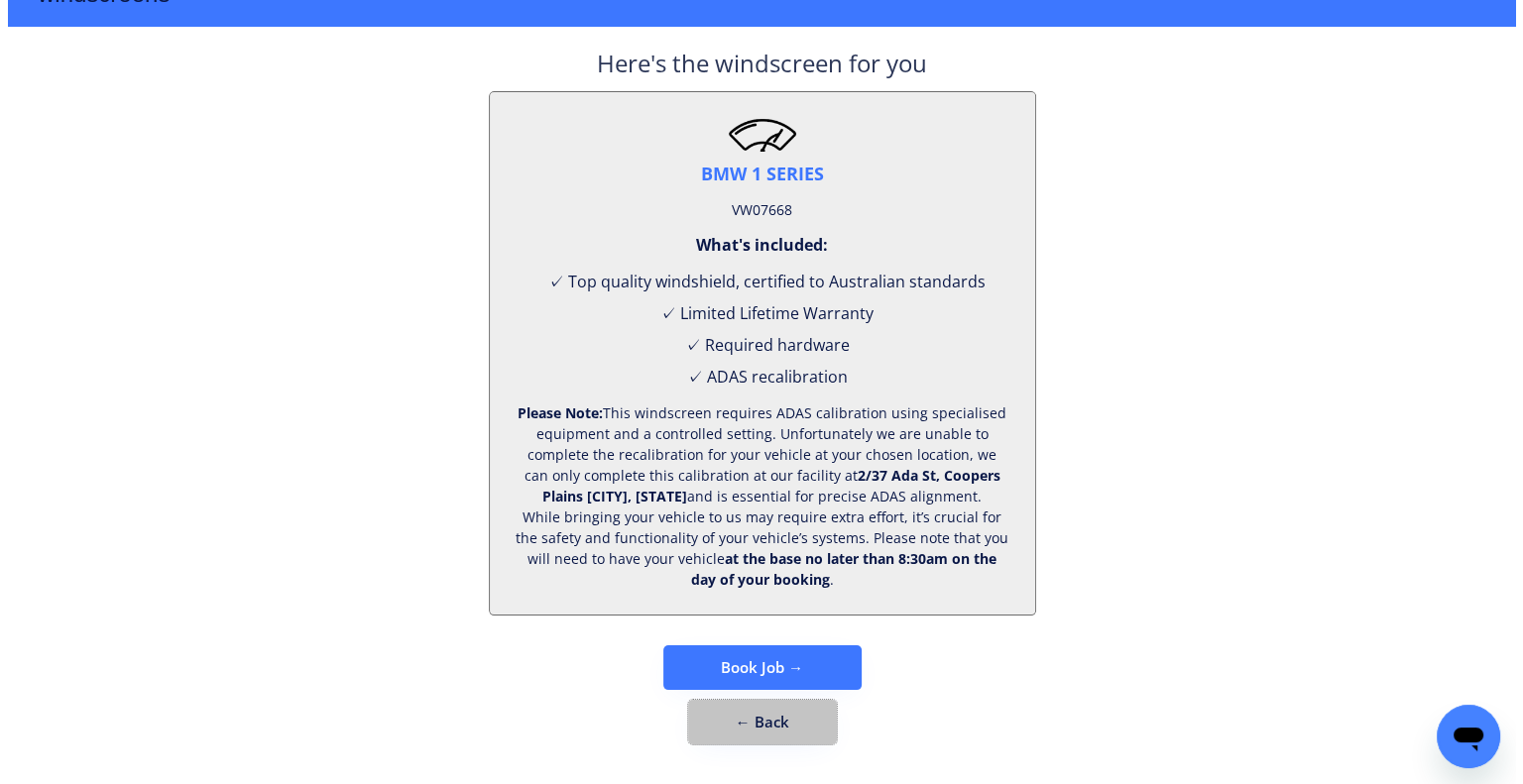 scroll, scrollTop: 0, scrollLeft: 0, axis: both 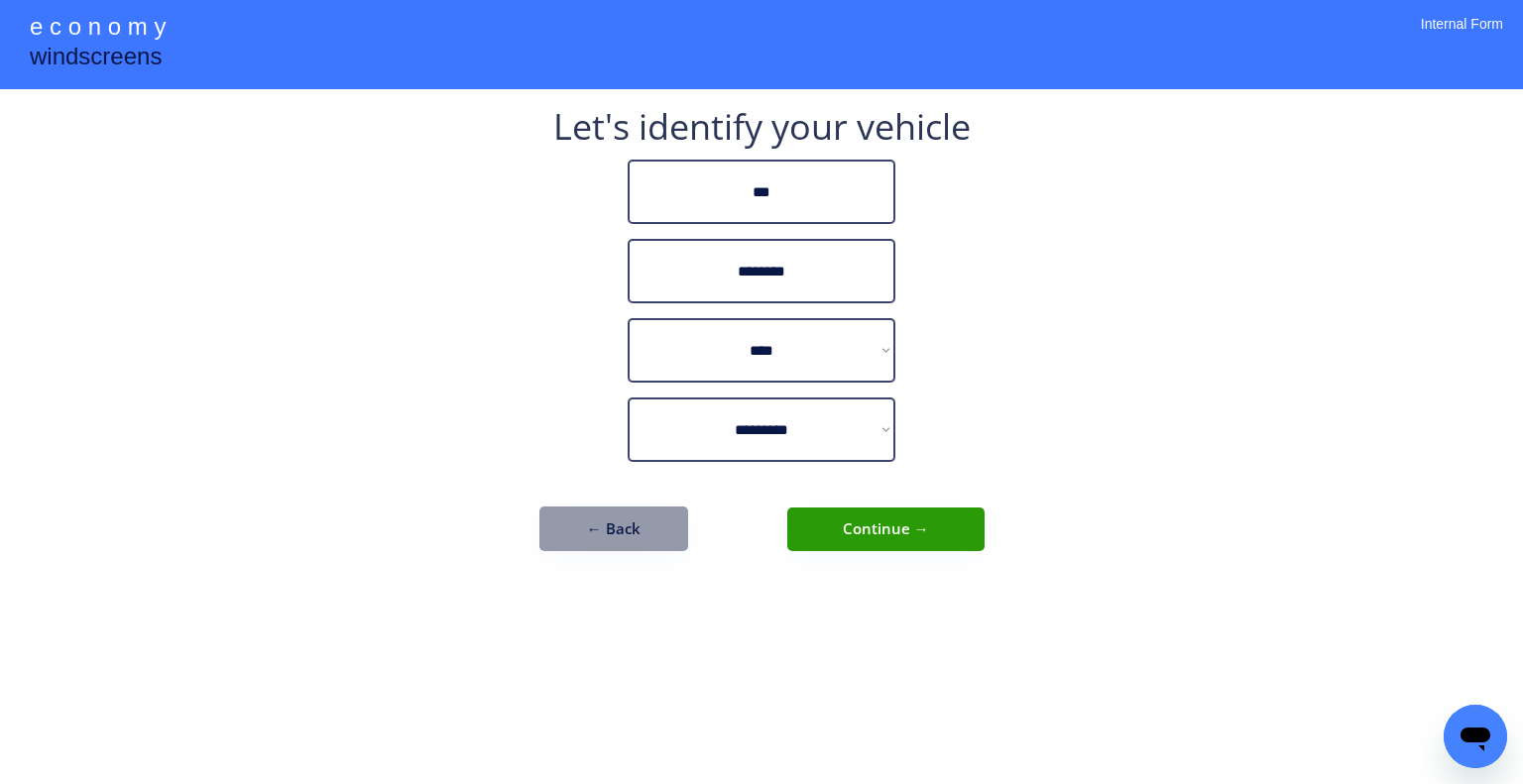 click on "←   Back" at bounding box center (614, 528) 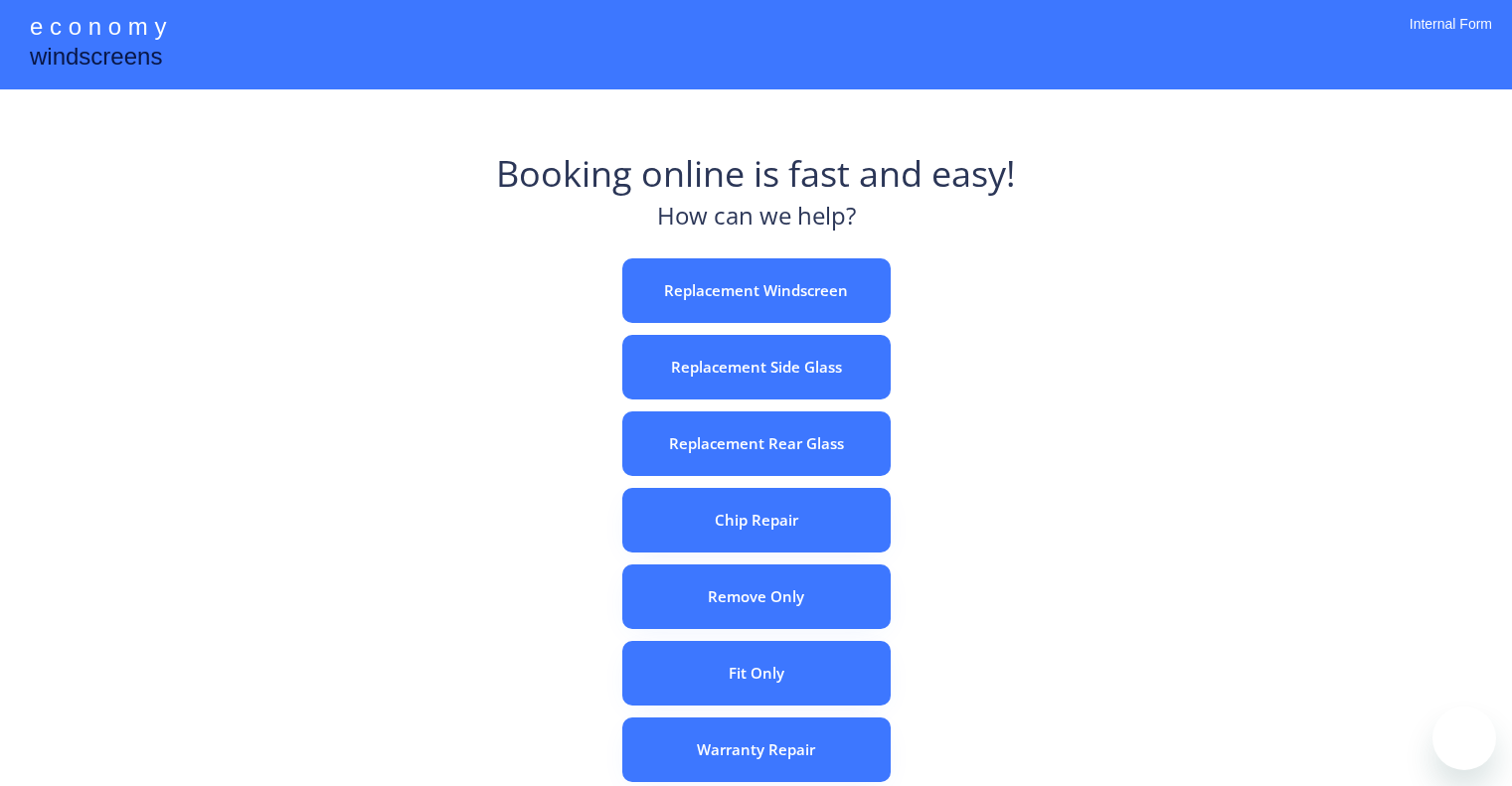 scroll, scrollTop: 0, scrollLeft: 0, axis: both 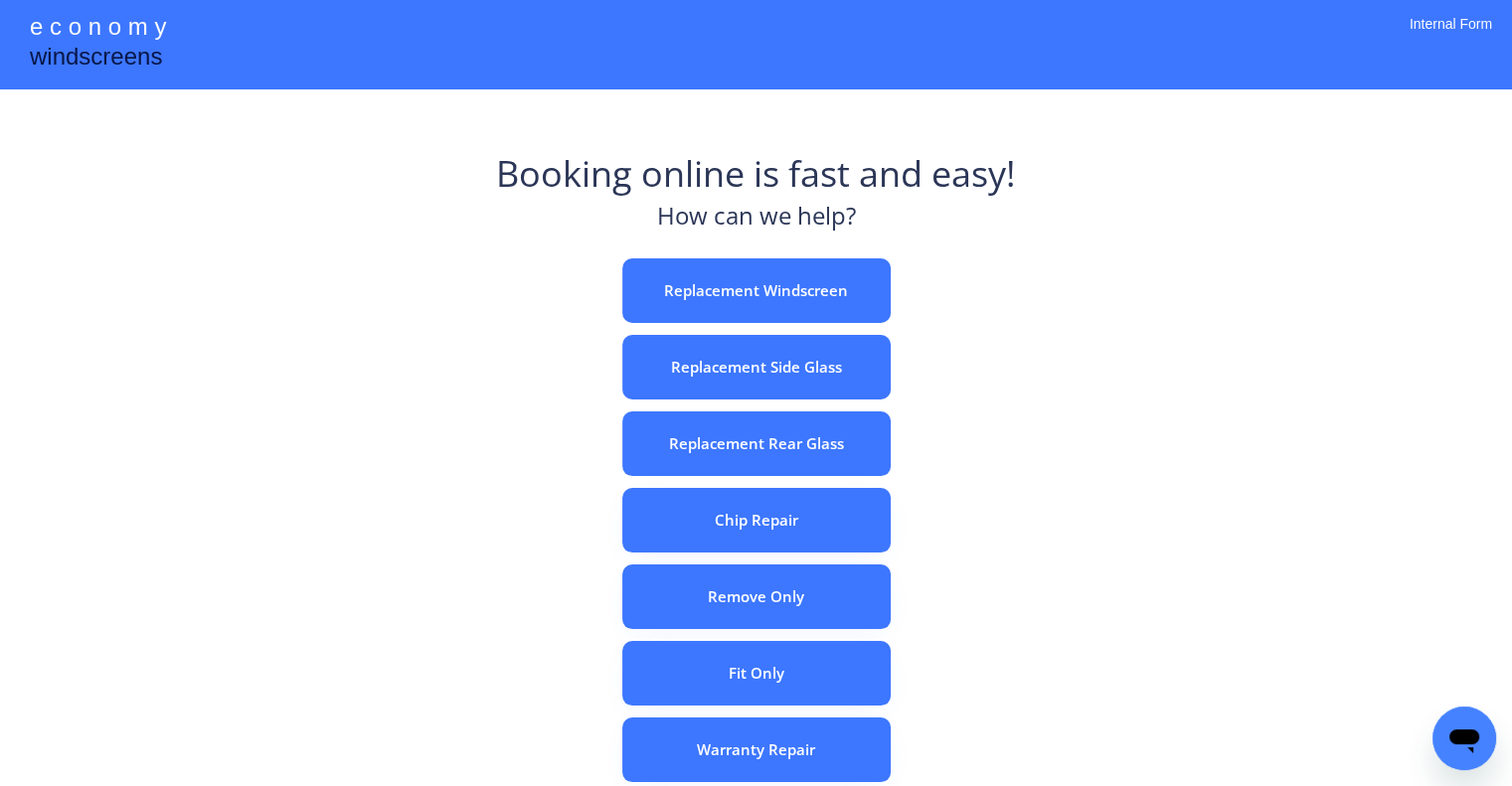click on "e c o n o m y windscreens Booking online is fast and easy! How can we help? Replacement Windscreen Replacement Side Glass Replacement Rear Glass Chip Repair Remove Only Fit Only Warranty Repair ADAS Recalibration Only Rebook a Job Confirm Quotes Manual Booking Internal Form" at bounding box center [756, 553] 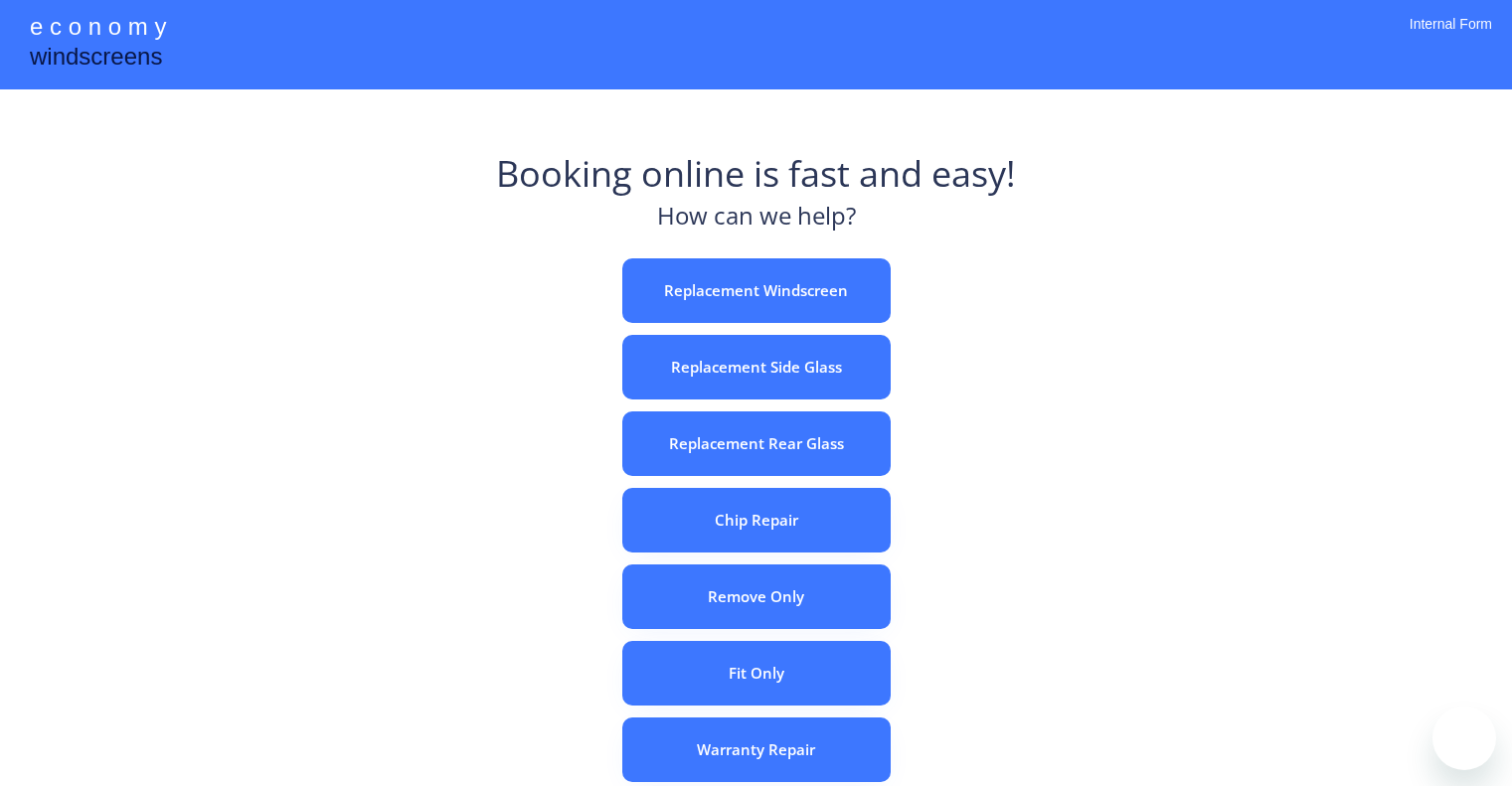 scroll, scrollTop: 0, scrollLeft: 0, axis: both 